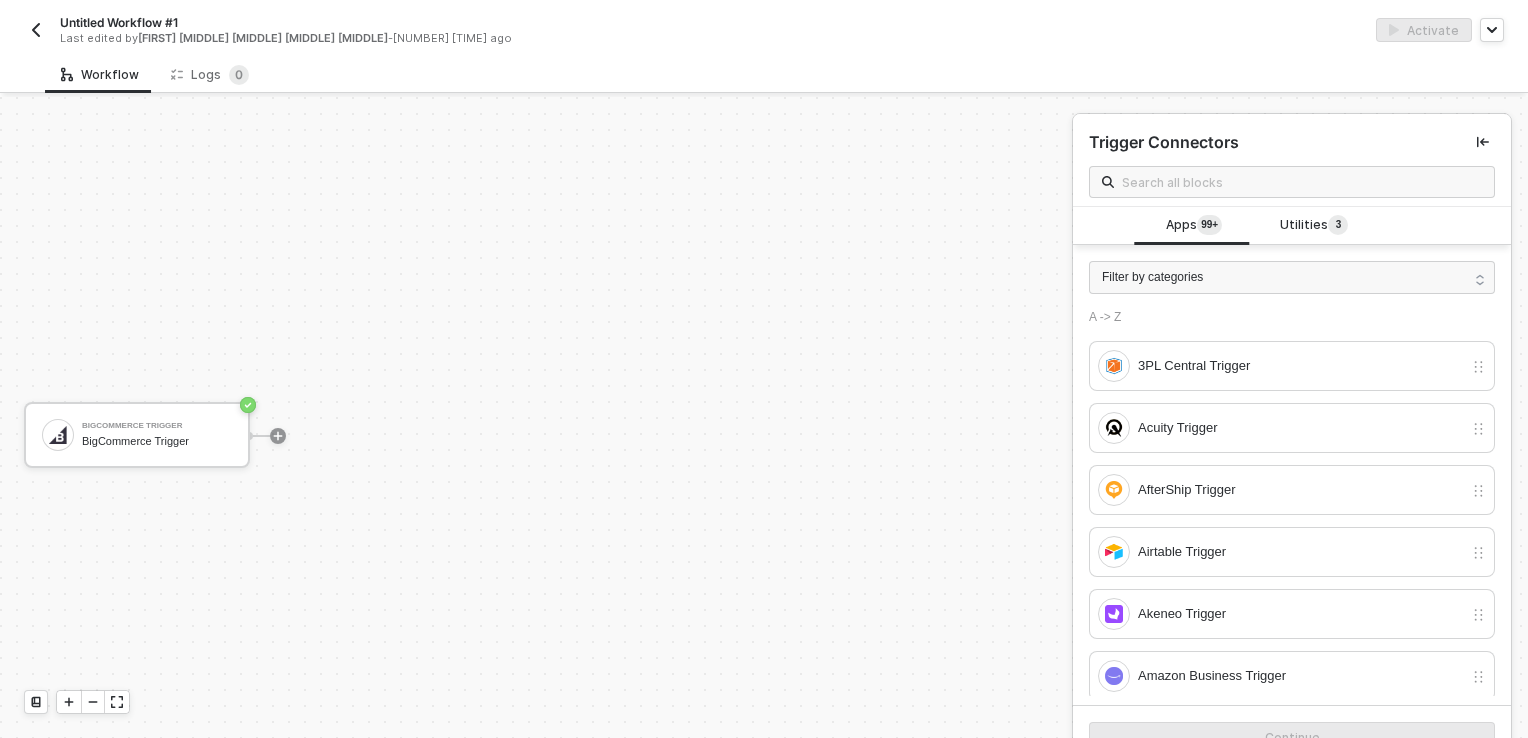 scroll, scrollTop: 0, scrollLeft: 0, axis: both 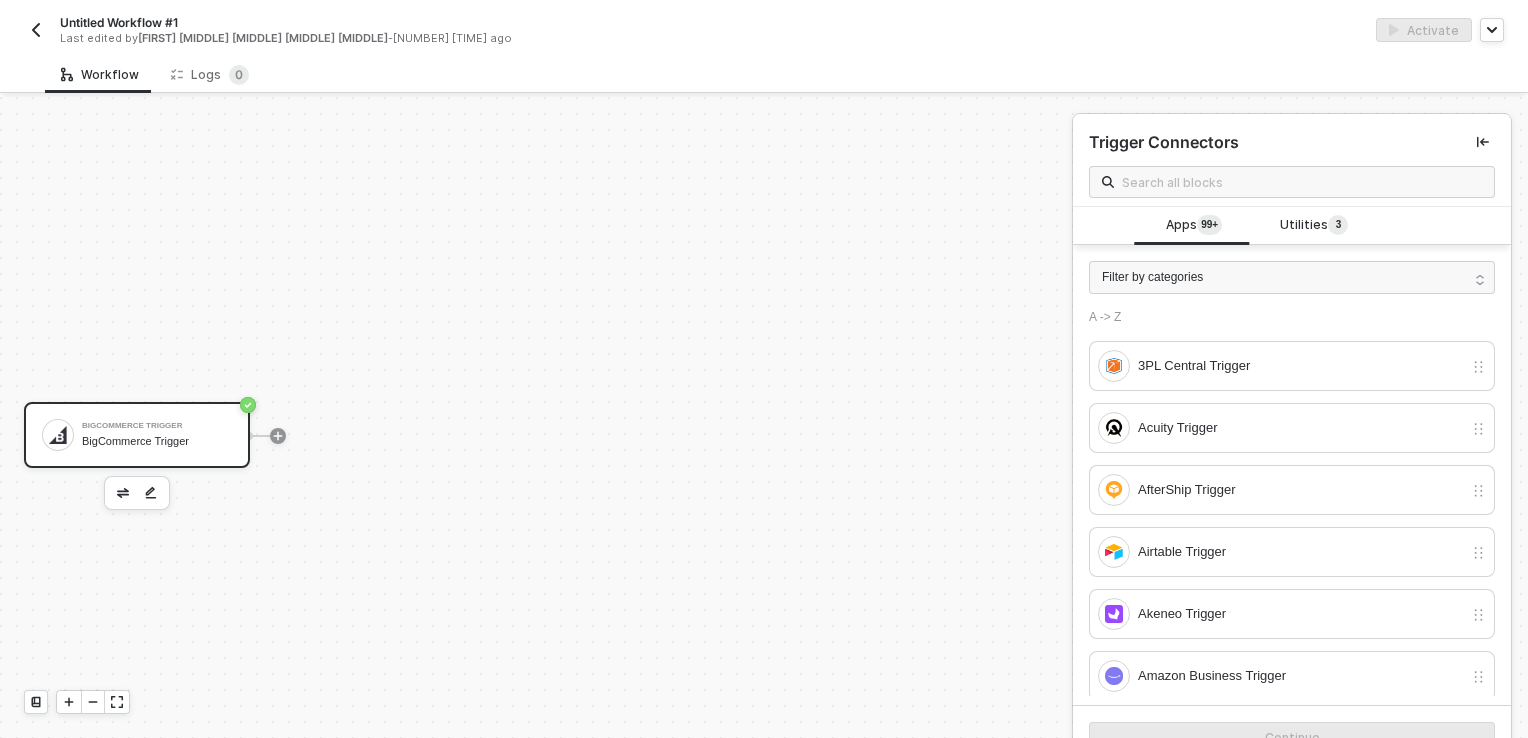 click on "BigCommerce Trigger" at bounding box center [157, 441] 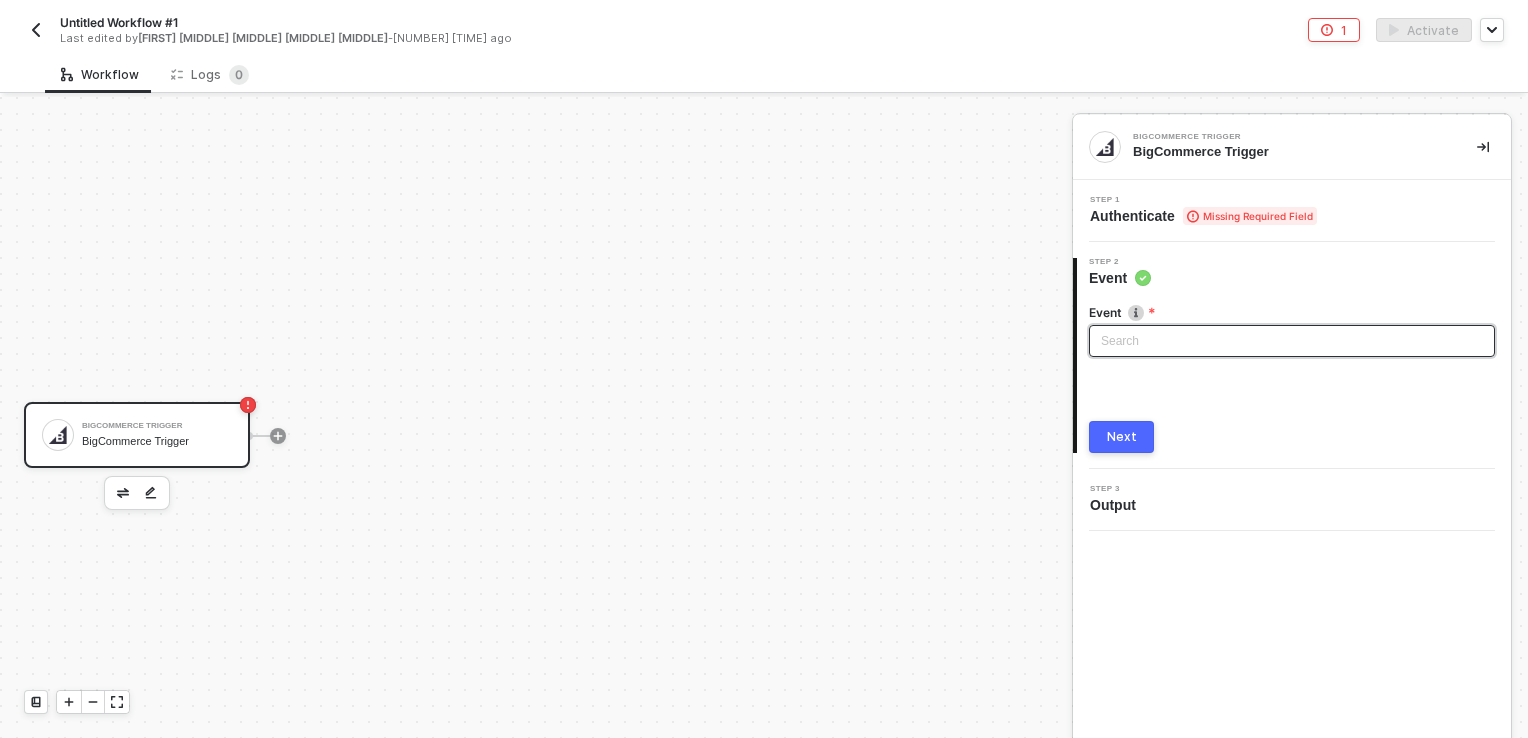 click at bounding box center [1292, 341] 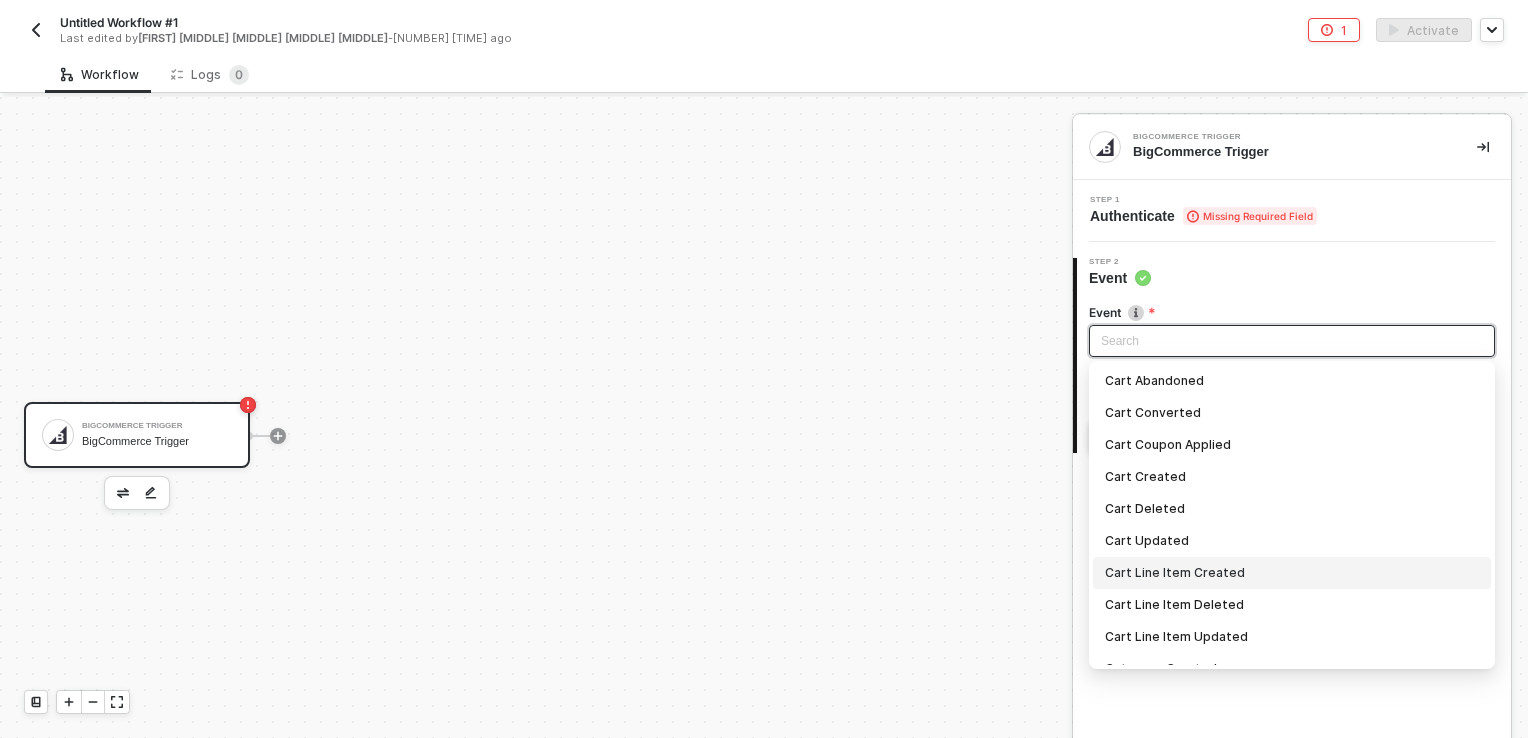 click on "Cart Line Item Created" at bounding box center (1292, 573) 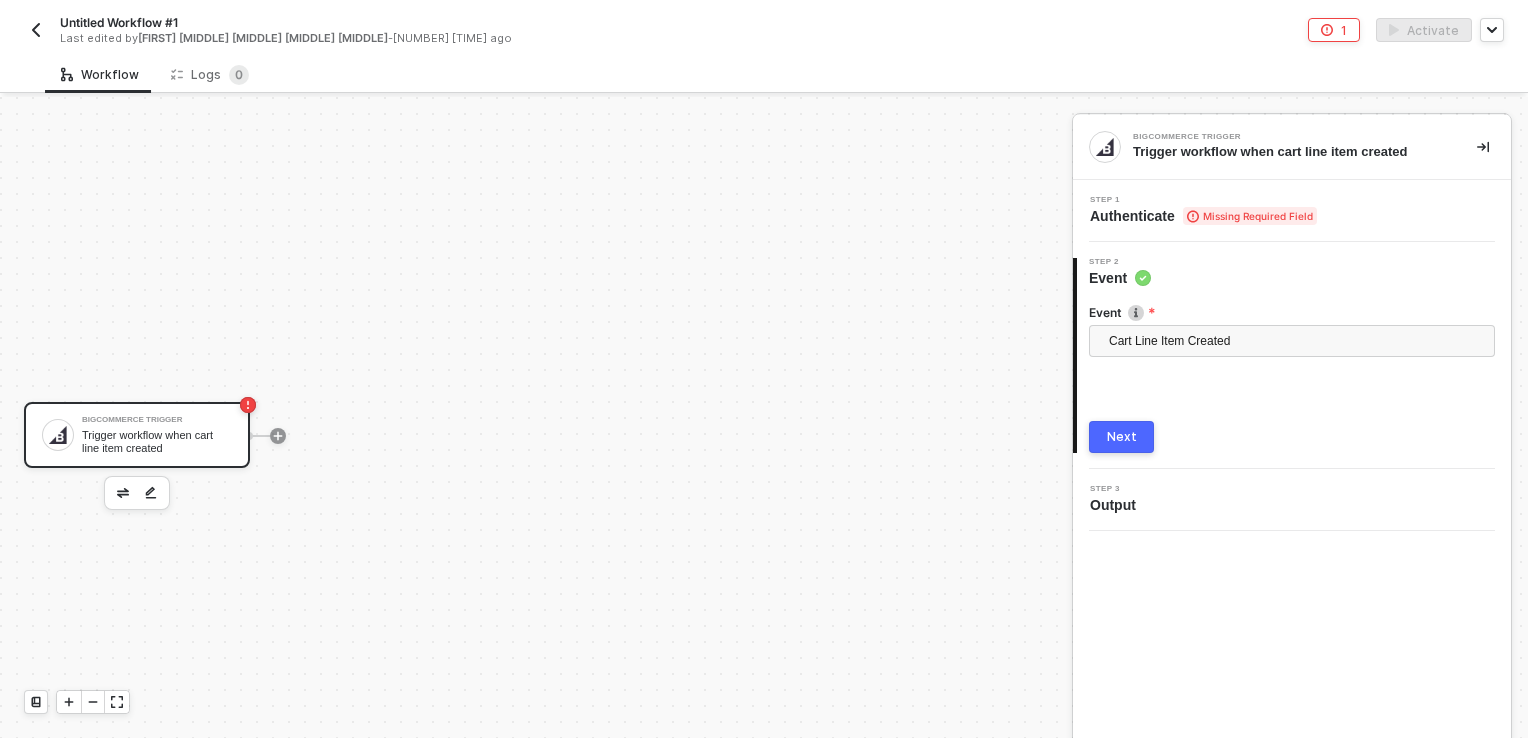 click on "Event Make sure to enable the right permissions in Admin API Permissions in your private app" at bounding box center (1292, 312) 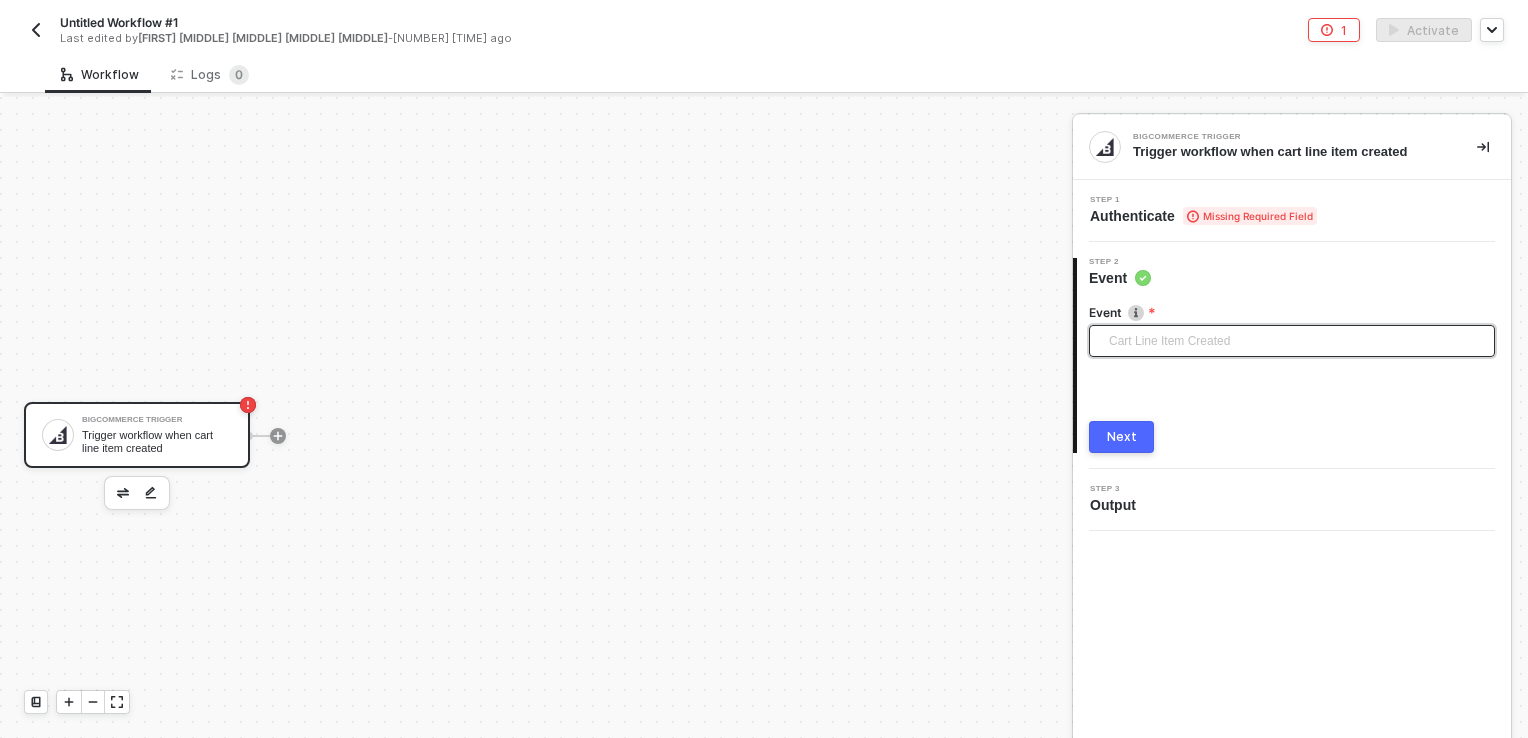 click on "Cart Line Item Created" at bounding box center (1296, 341) 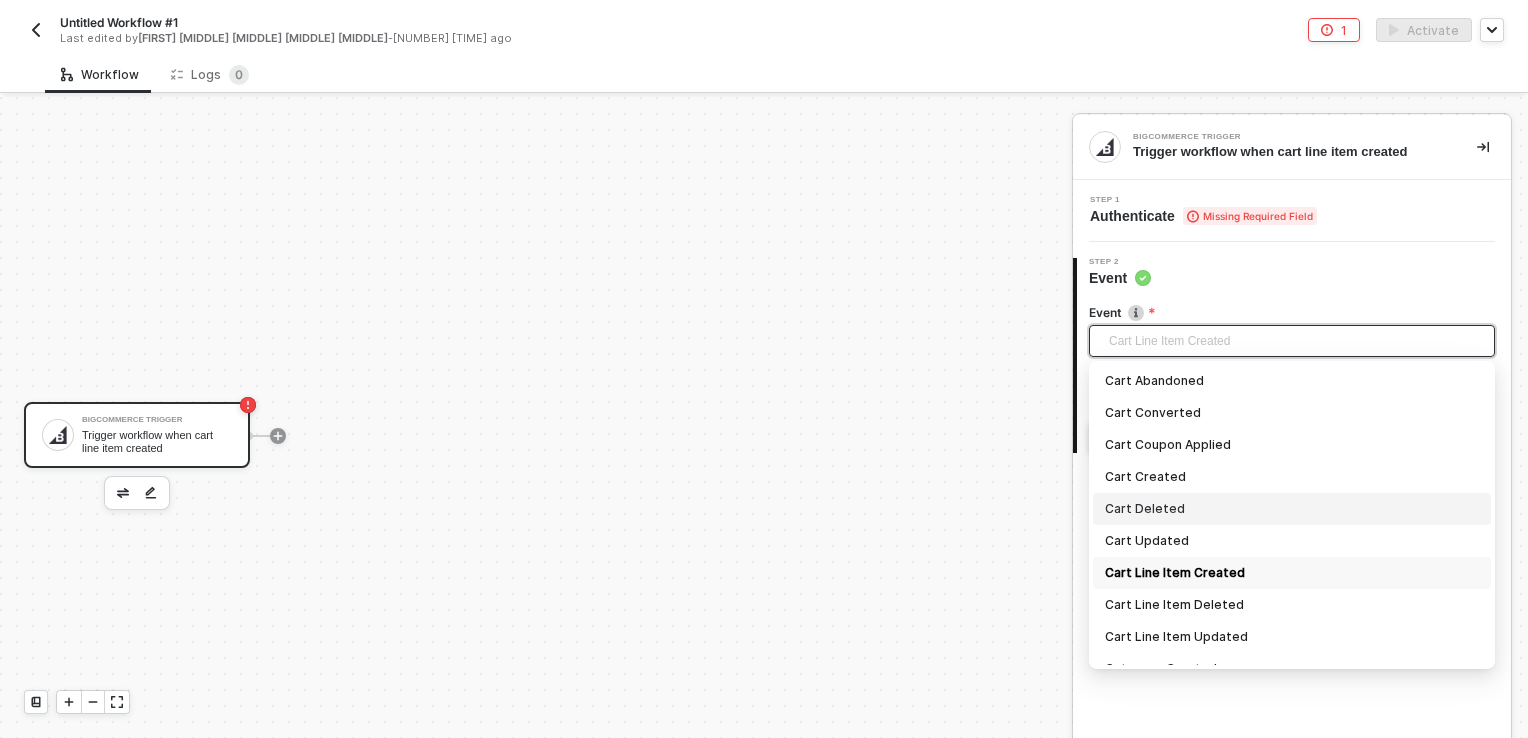 scroll, scrollTop: 200, scrollLeft: 0, axis: vertical 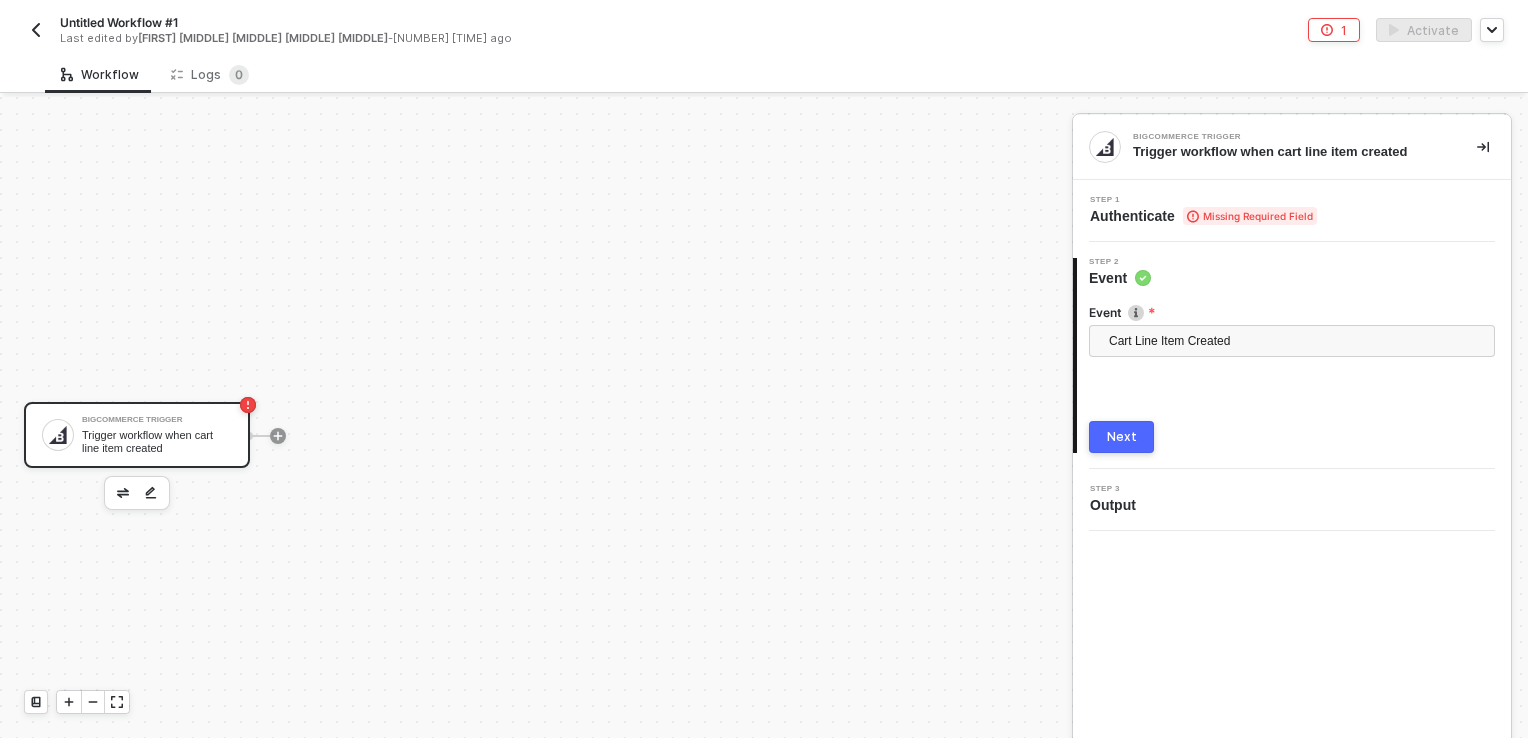click on "Authenticate      Missing Required Field" at bounding box center (1203, 216) 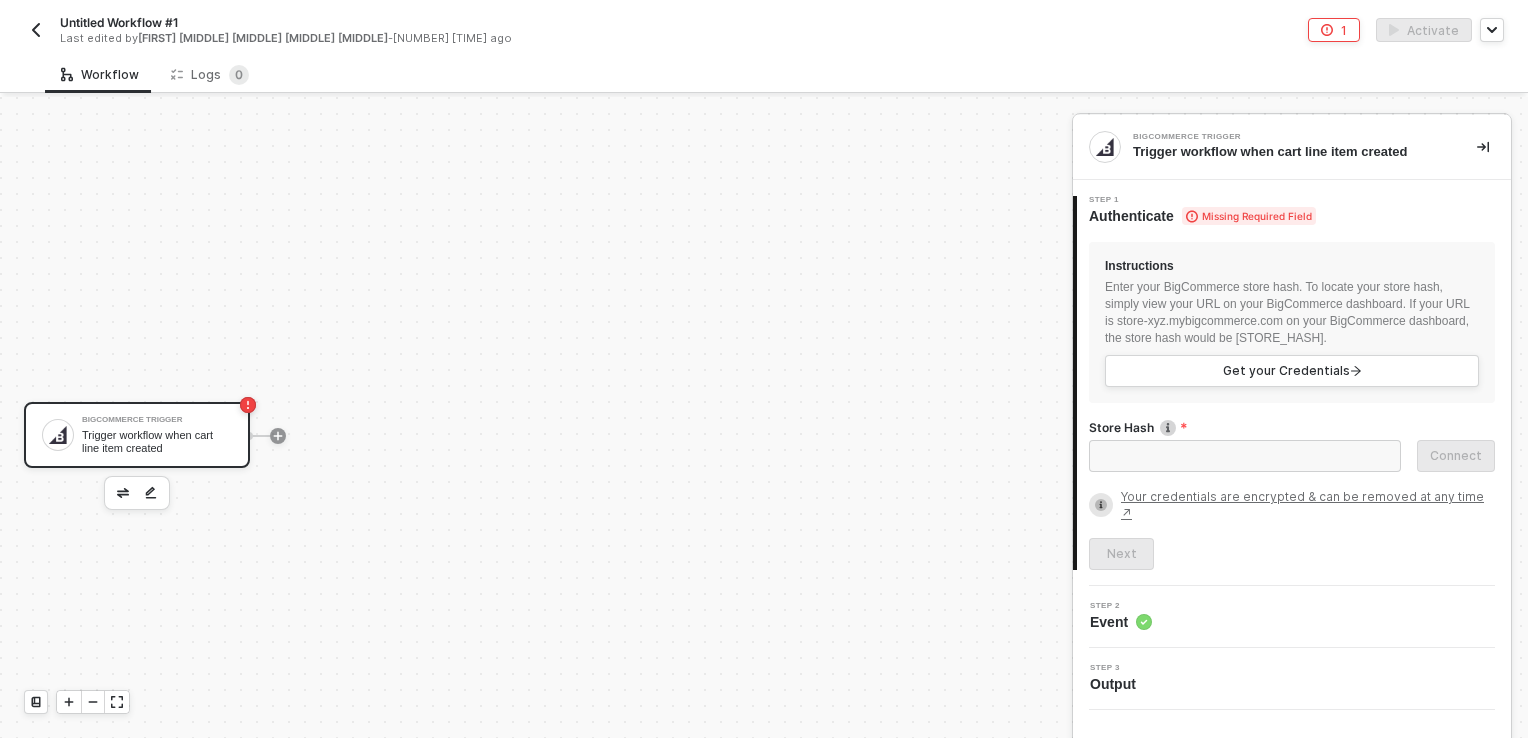 click at bounding box center (36, 30) 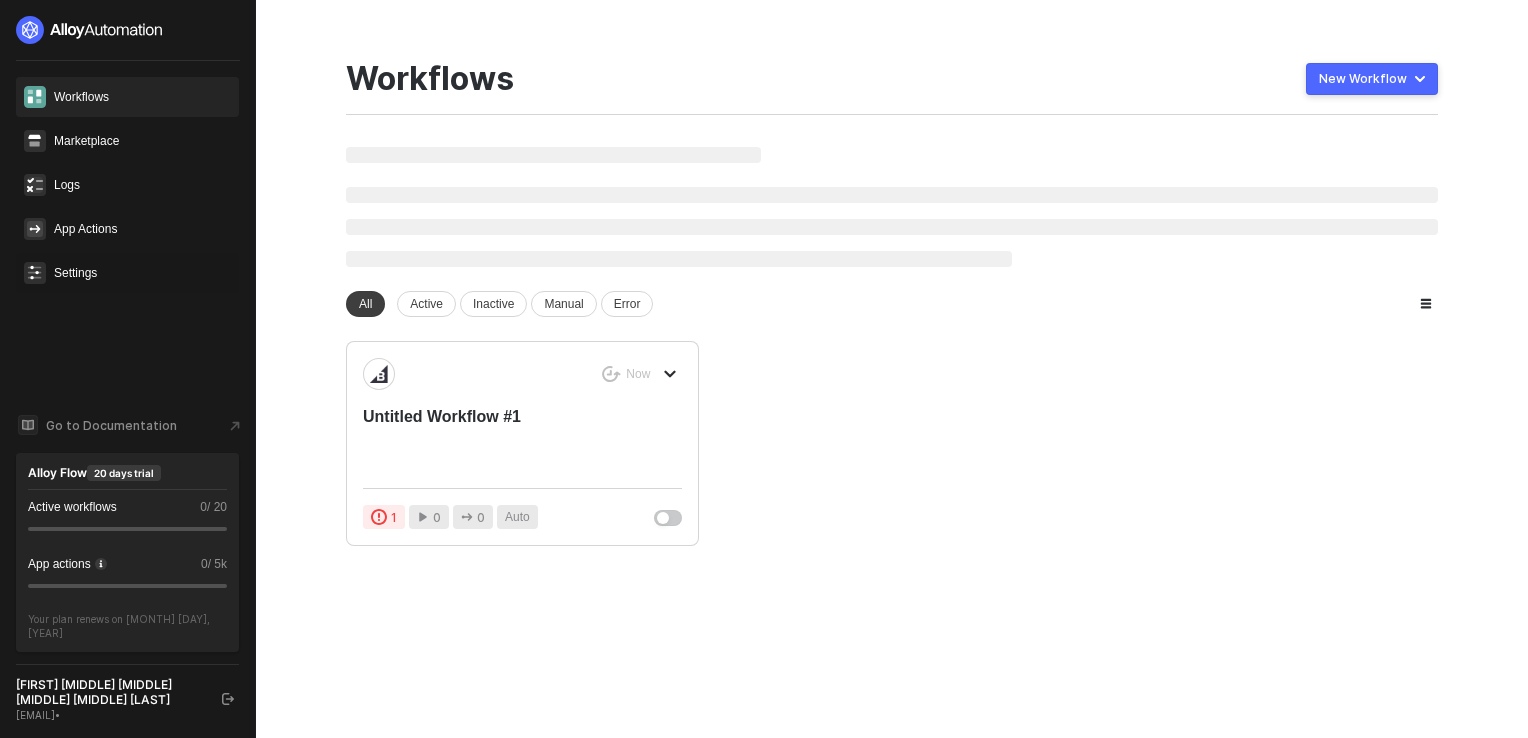 scroll, scrollTop: 0, scrollLeft: 0, axis: both 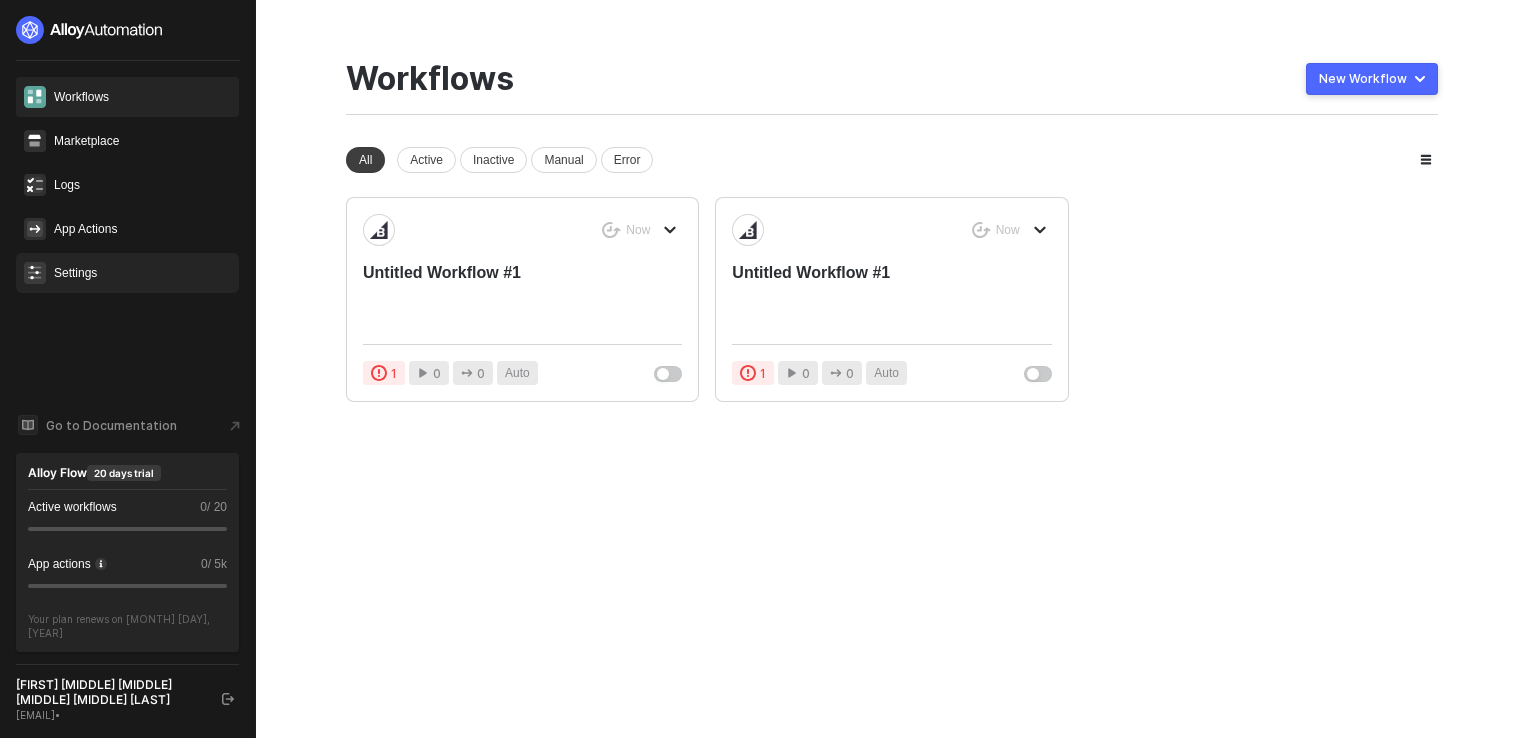 click on "Settings" at bounding box center (142, 273) 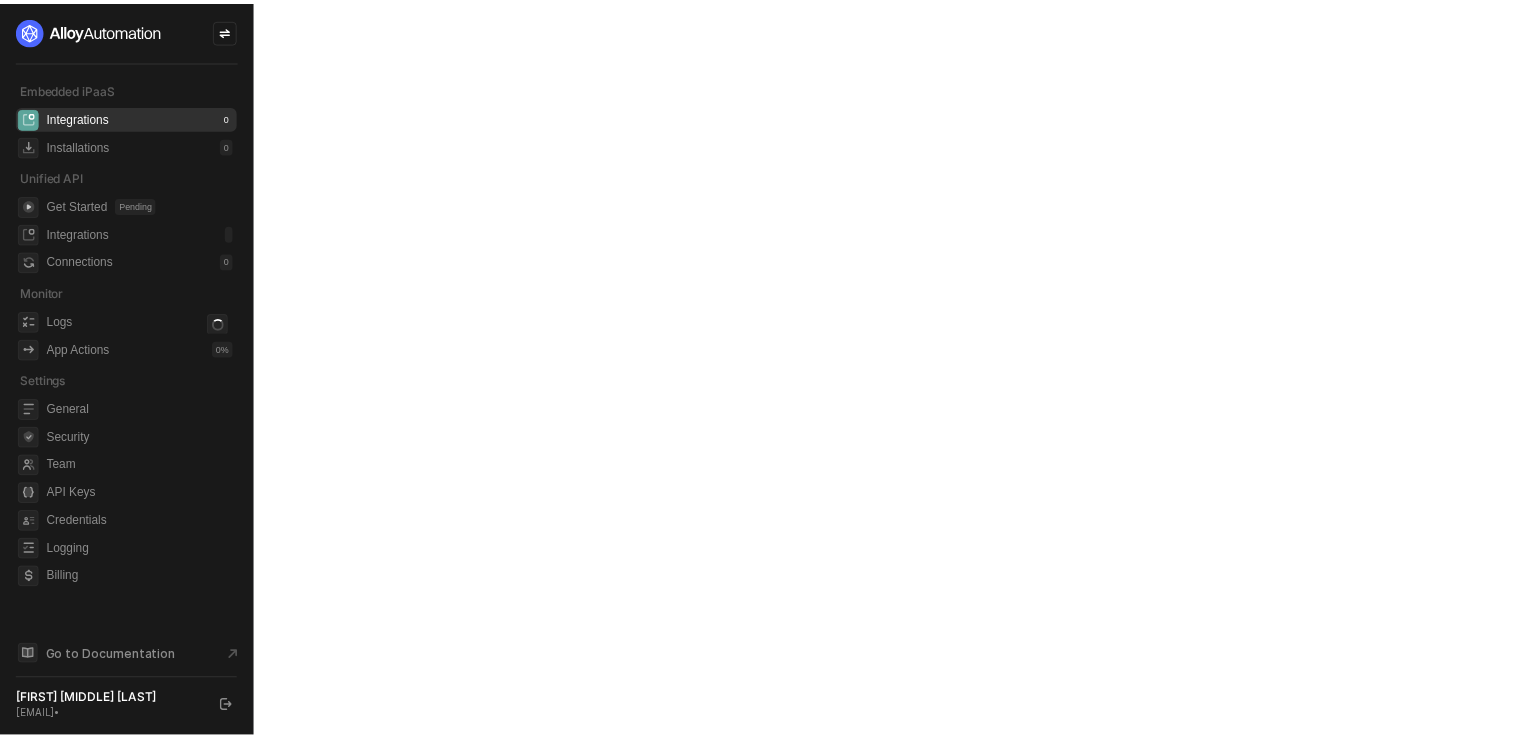 scroll, scrollTop: 0, scrollLeft: 0, axis: both 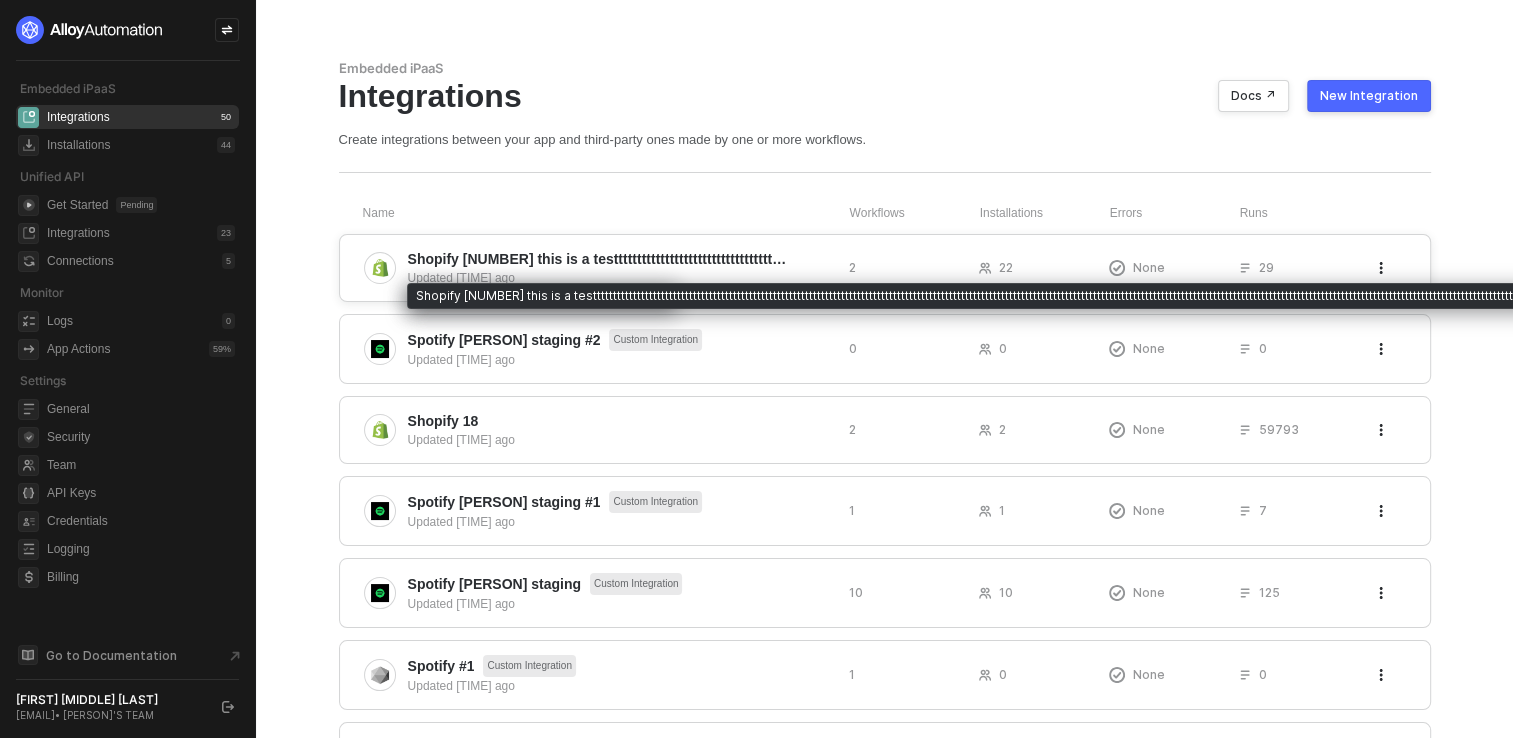 click on "Shopify 19 this is a testtttttttttttttttttttttttttttttttttttttttttttttttttttttttttttttttttttttttttttttttttttttttttttttttttttttttttttttttttttttttttttttttttttttttttttttttttttttttttttttttttttttttttttttttttttttttttttttttttttttttttttttttttttttttttttttttttttttttttttttttttttttttttttttttttttttttttttttttttttttttttttttttttt" at bounding box center [598, 259] 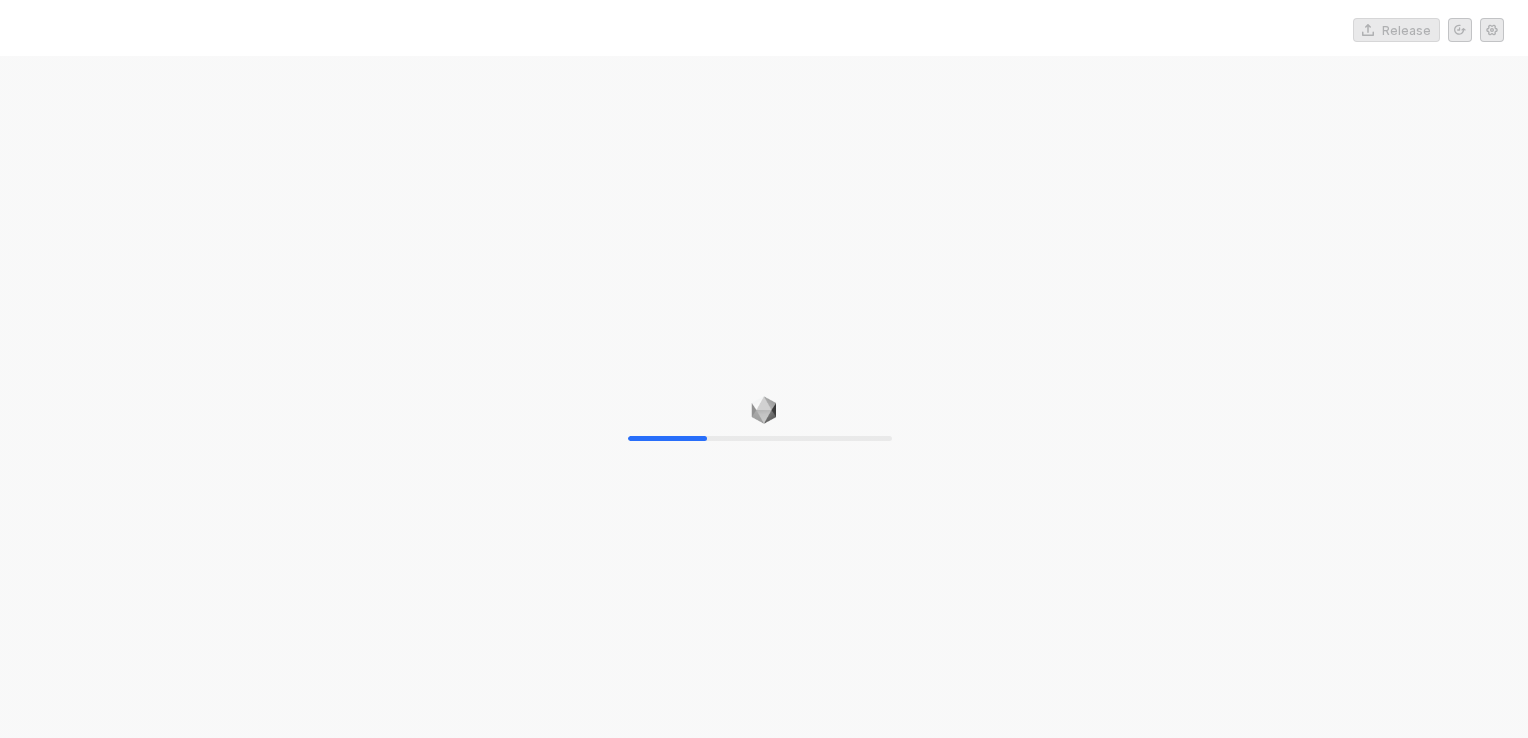 scroll, scrollTop: 0, scrollLeft: 0, axis: both 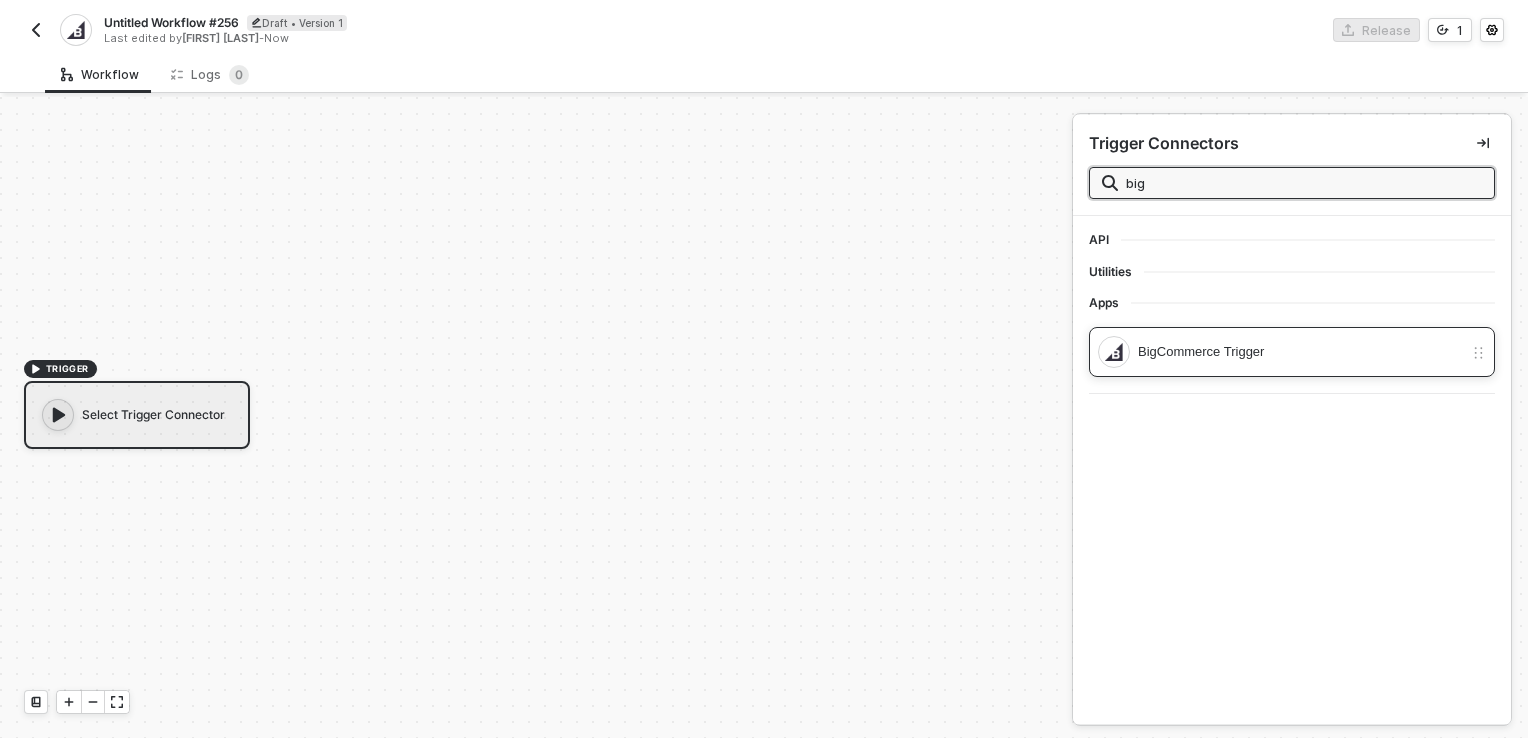 type on "big" 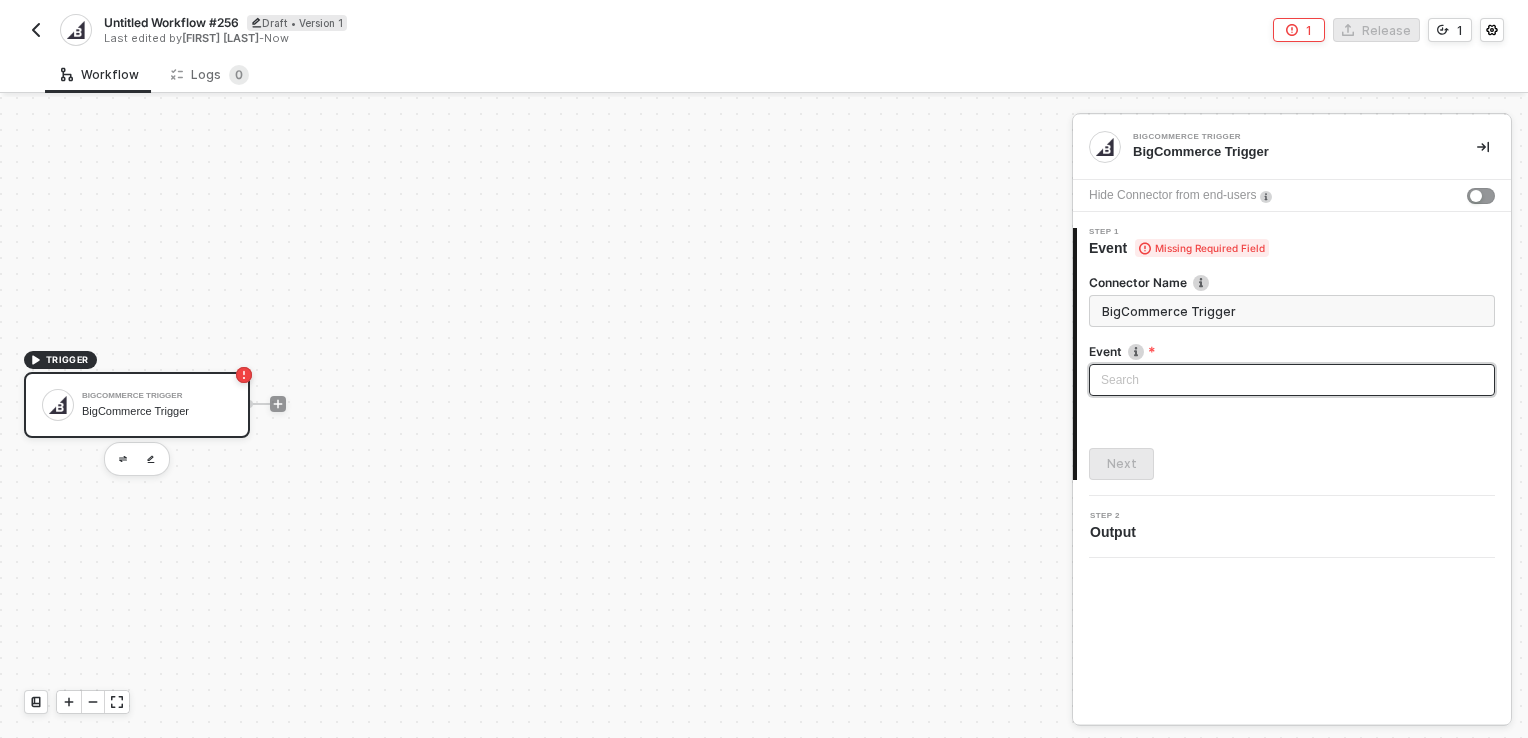 click at bounding box center (1292, 380) 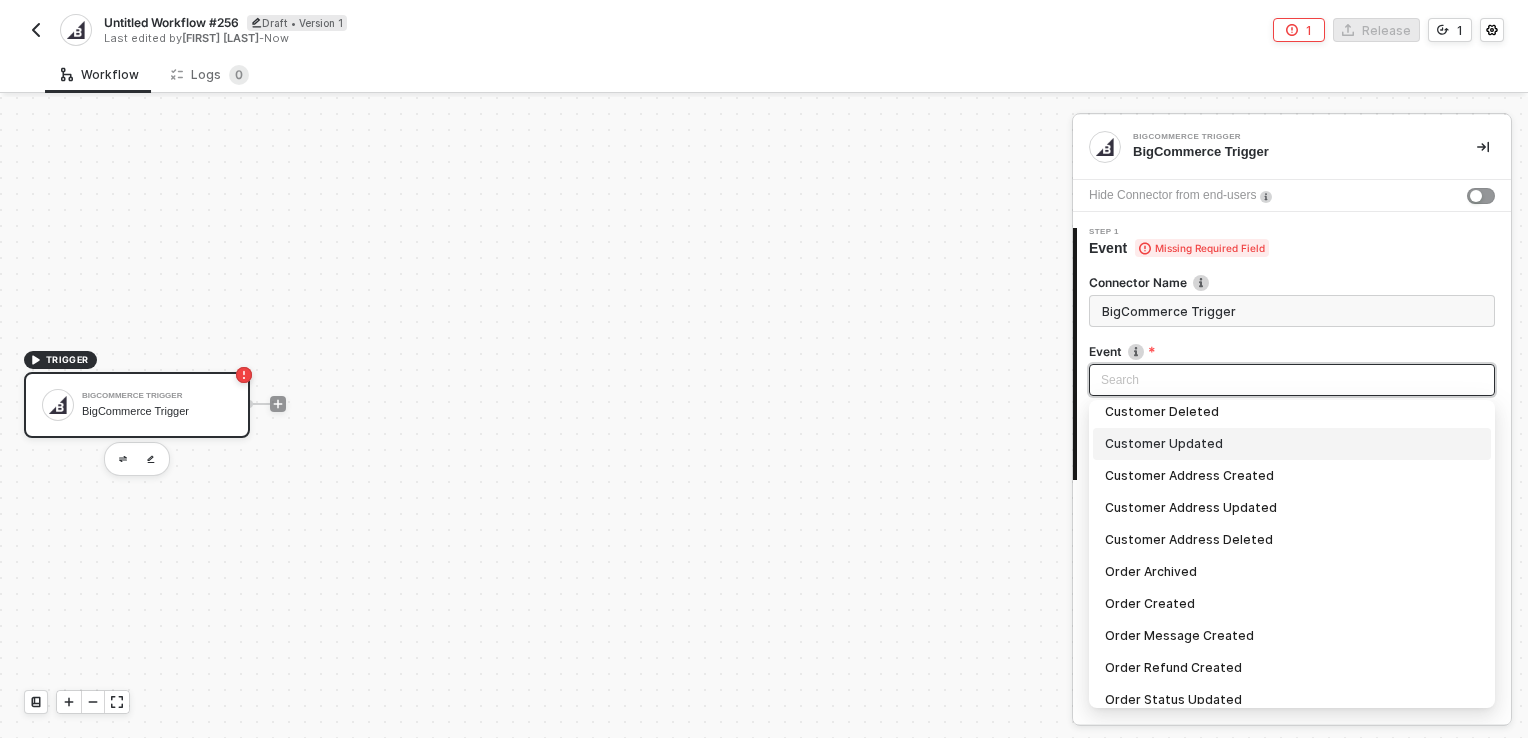 scroll, scrollTop: 400, scrollLeft: 0, axis: vertical 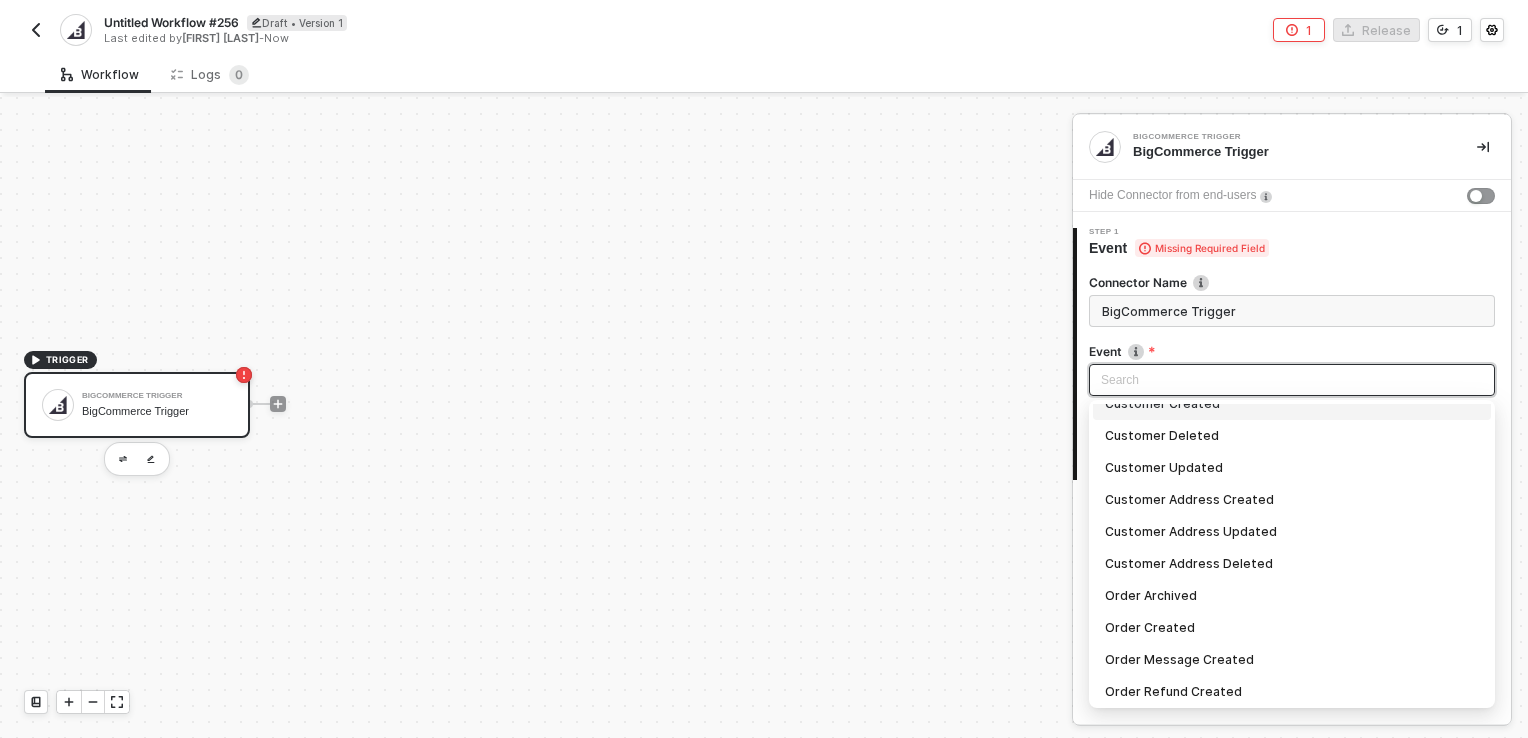 click on "Customer Created" at bounding box center (1292, 404) 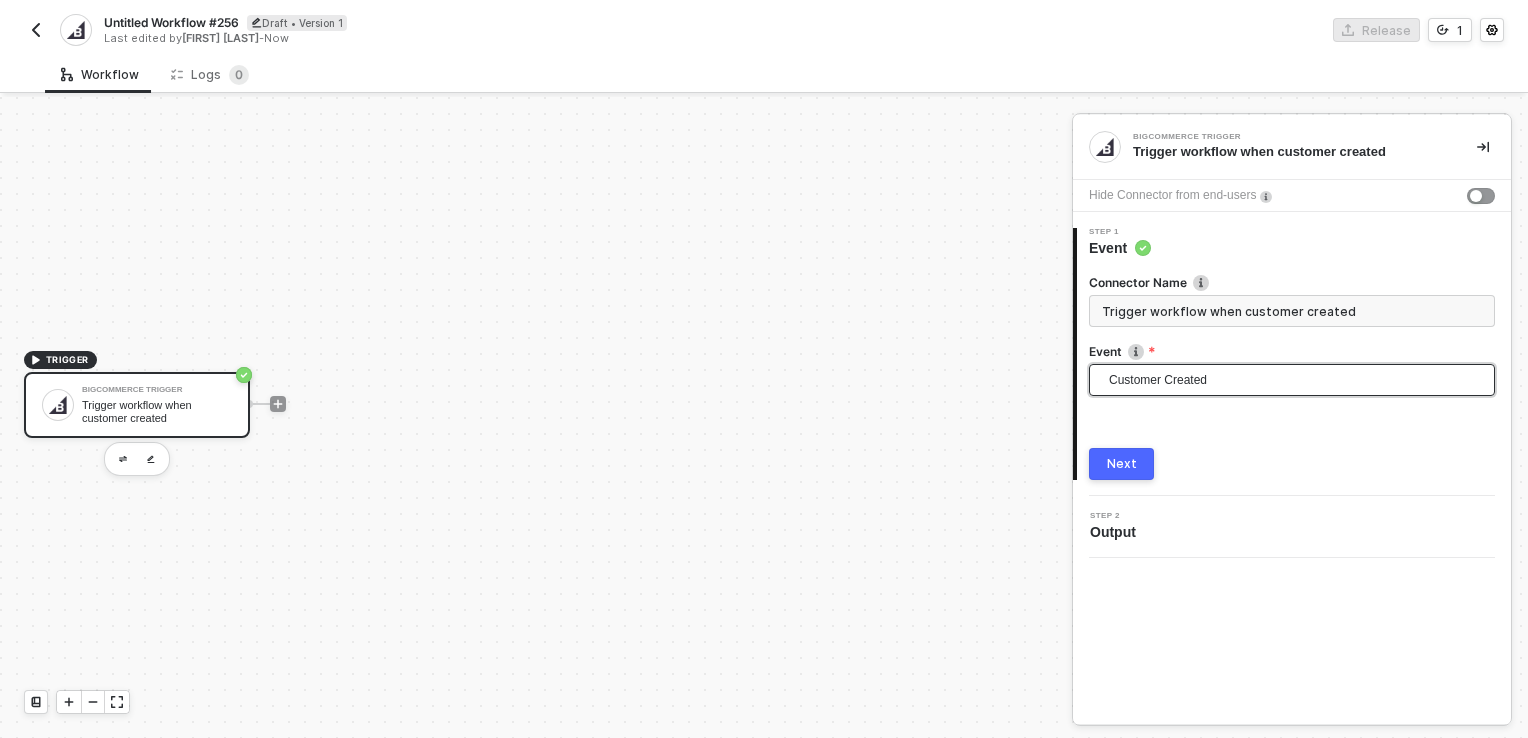 click on "Next" at bounding box center (1122, 464) 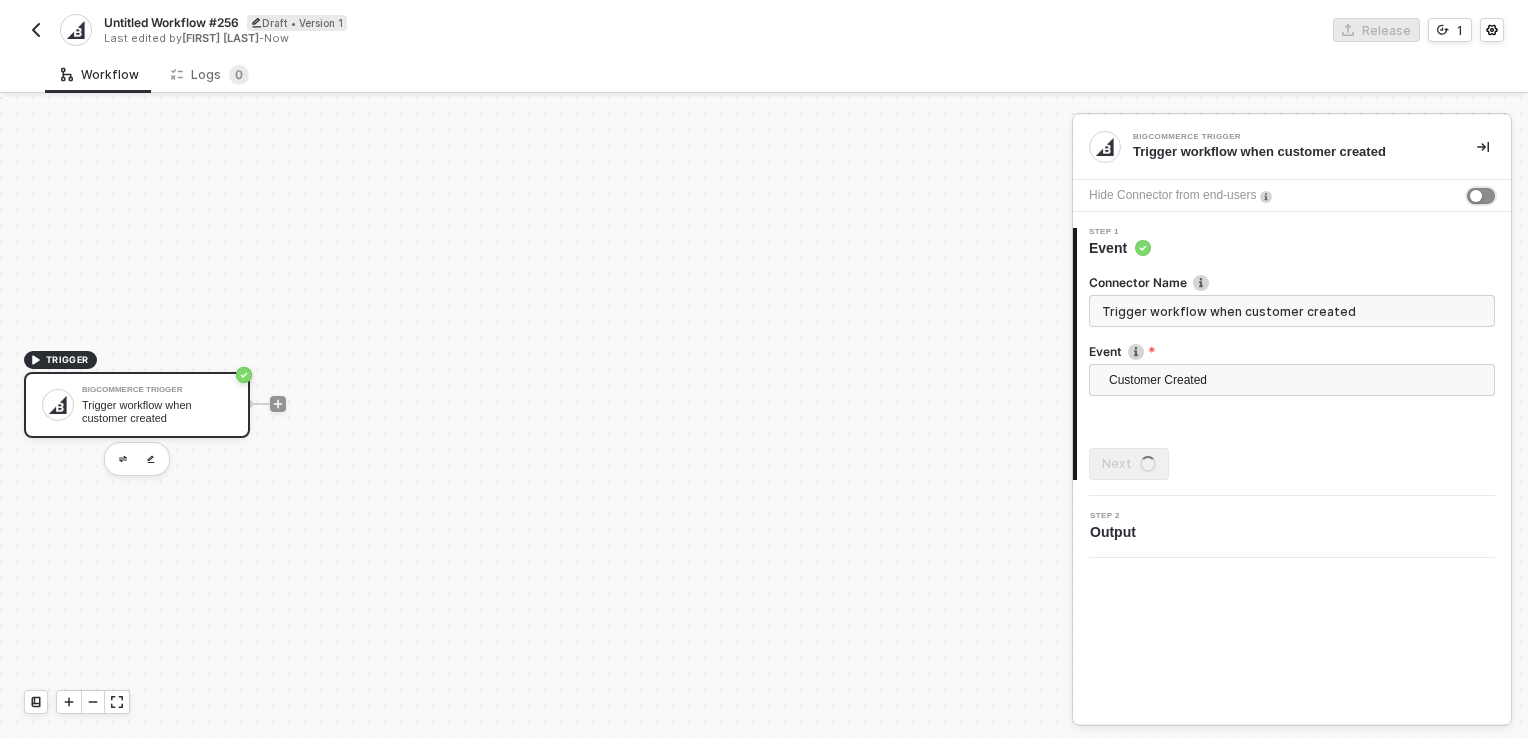 click at bounding box center [1481, 196] 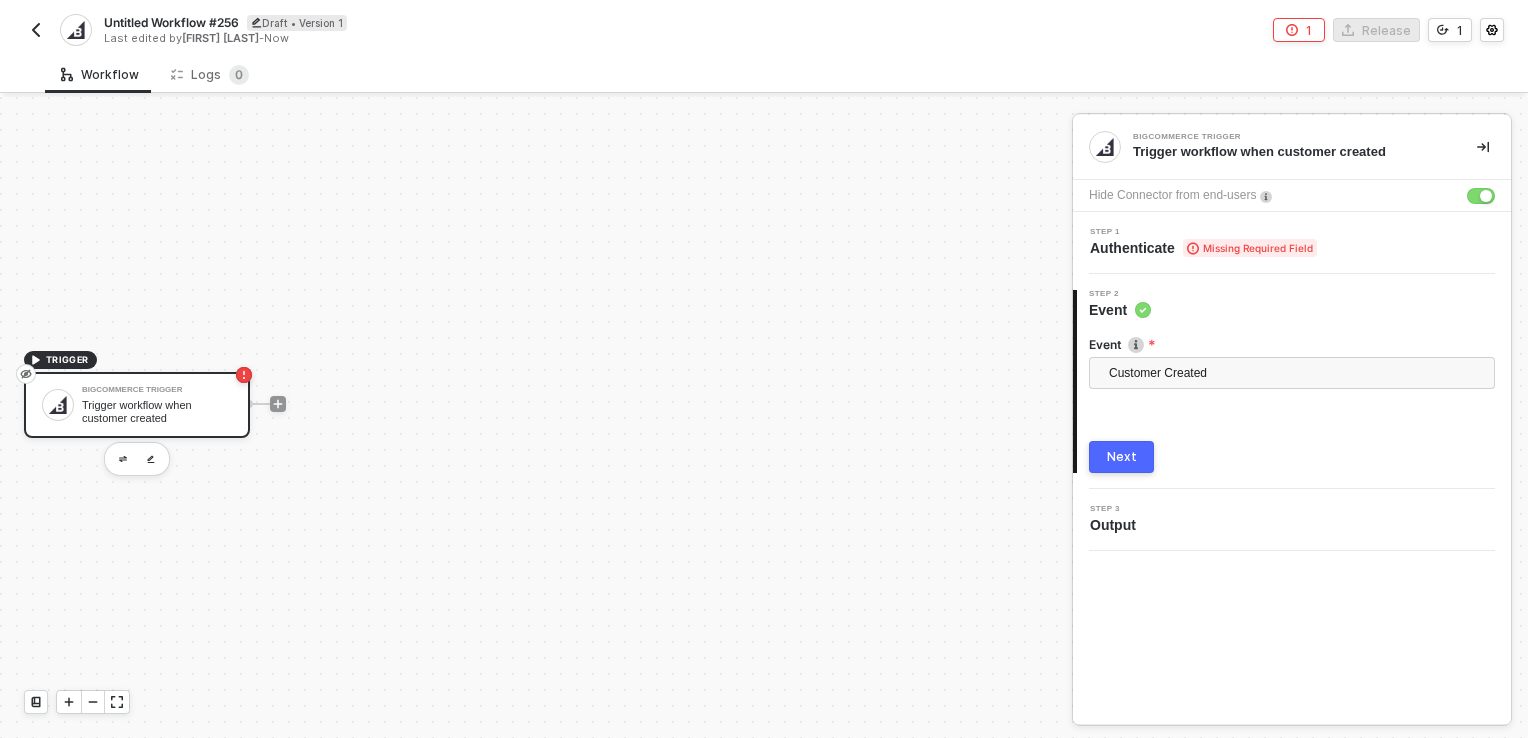 click on "Missing Required Field" at bounding box center [1250, 248] 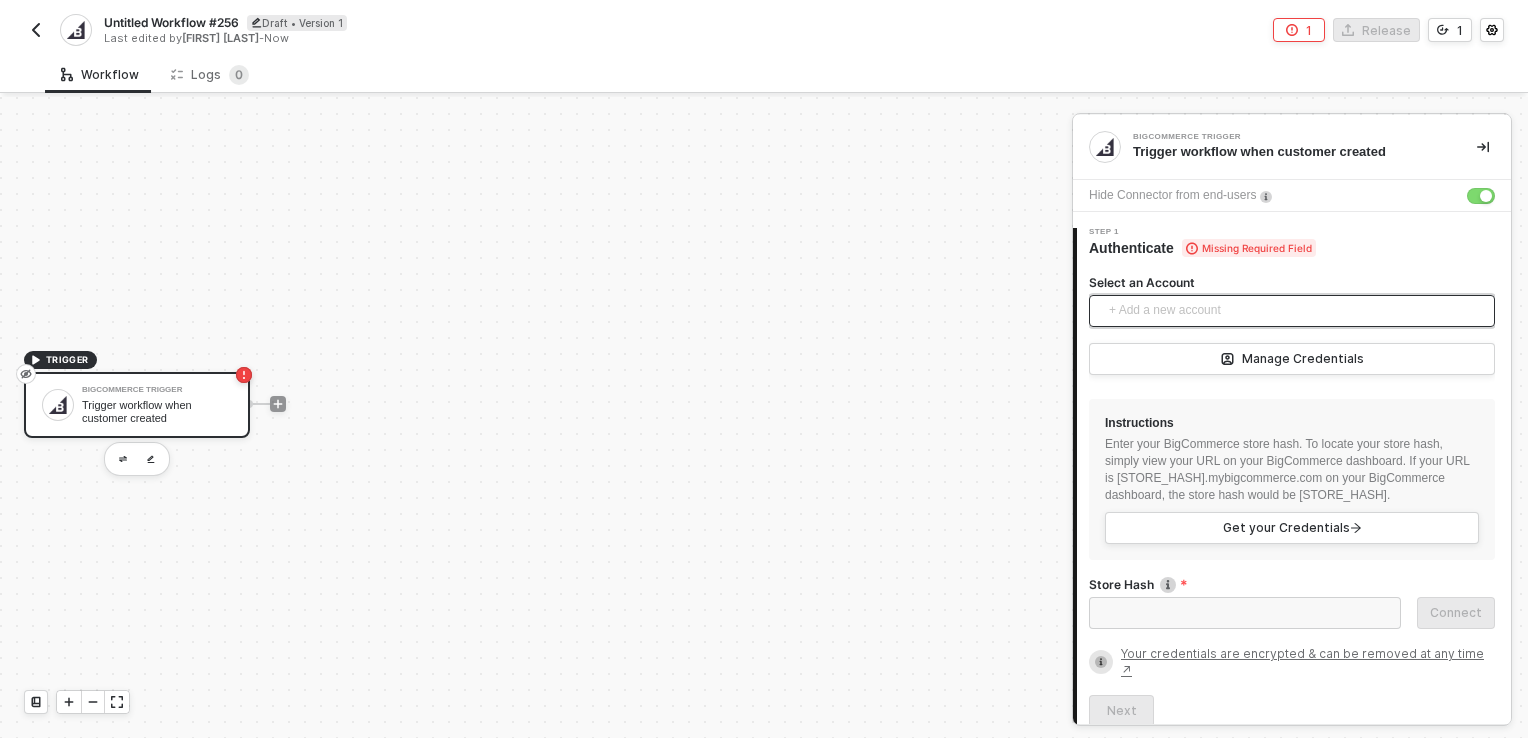 click on "+ Add a new account" at bounding box center (1296, 311) 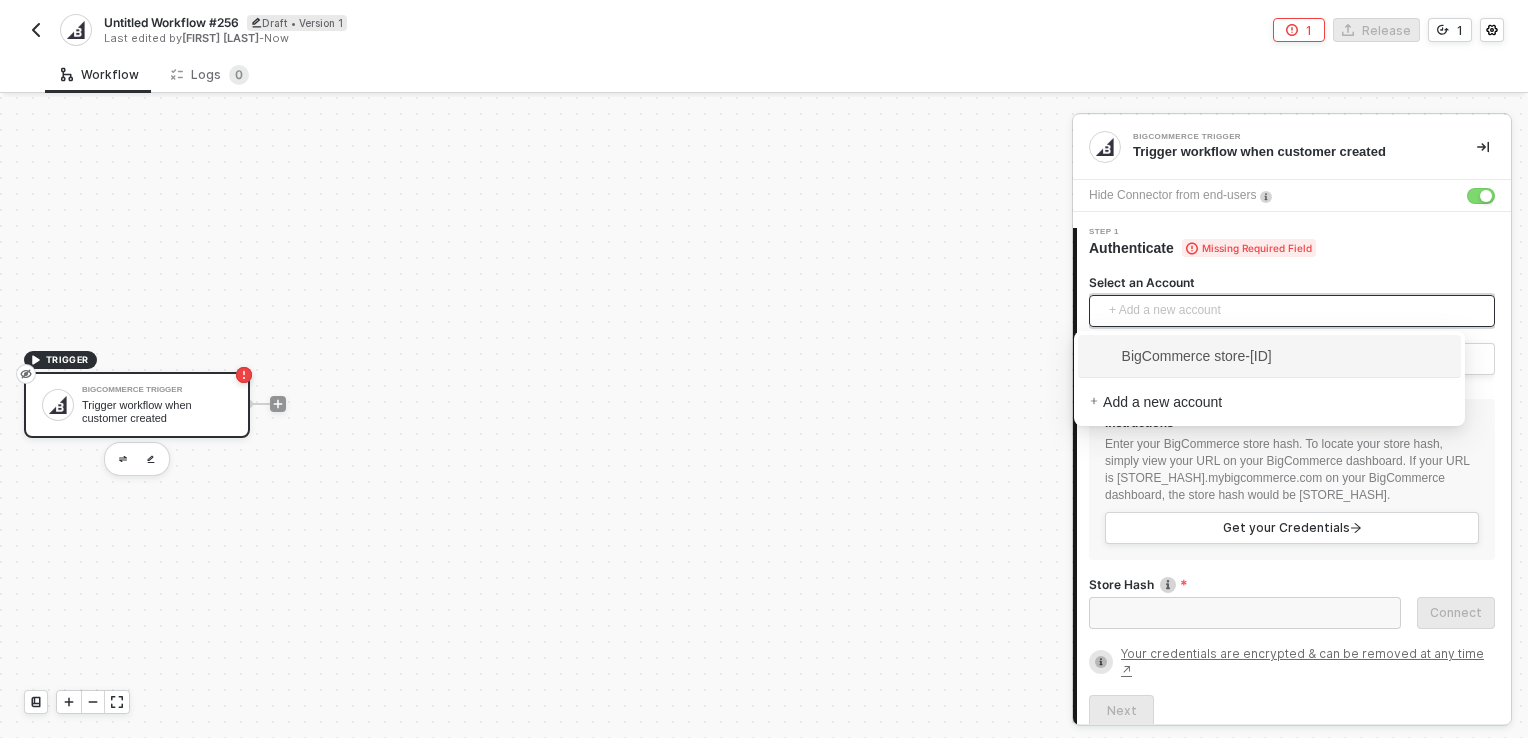 click on "BigCommerce store-[ID]" at bounding box center (1269, 356) 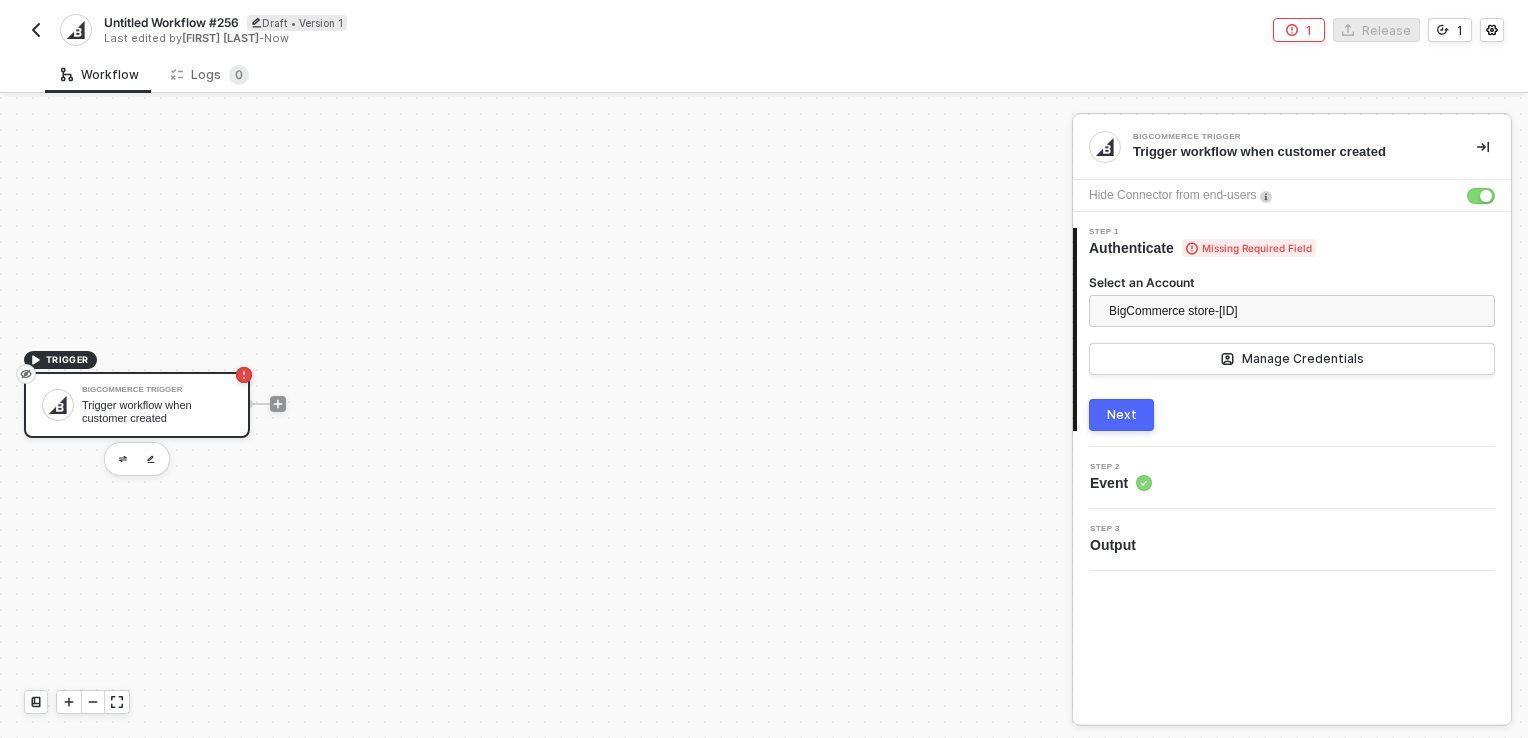 click on "Next" at bounding box center [1121, 415] 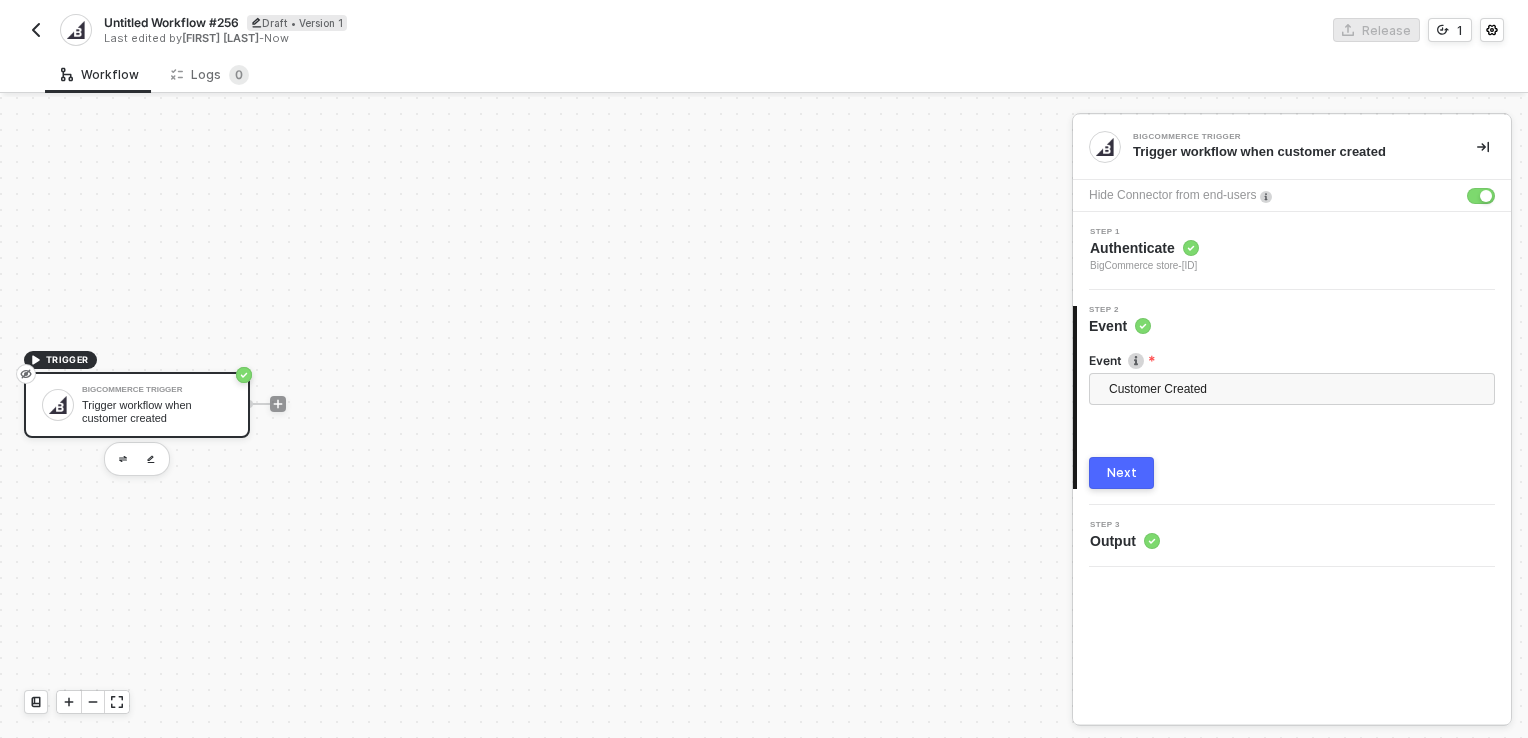 click on "Next" at bounding box center (1122, 473) 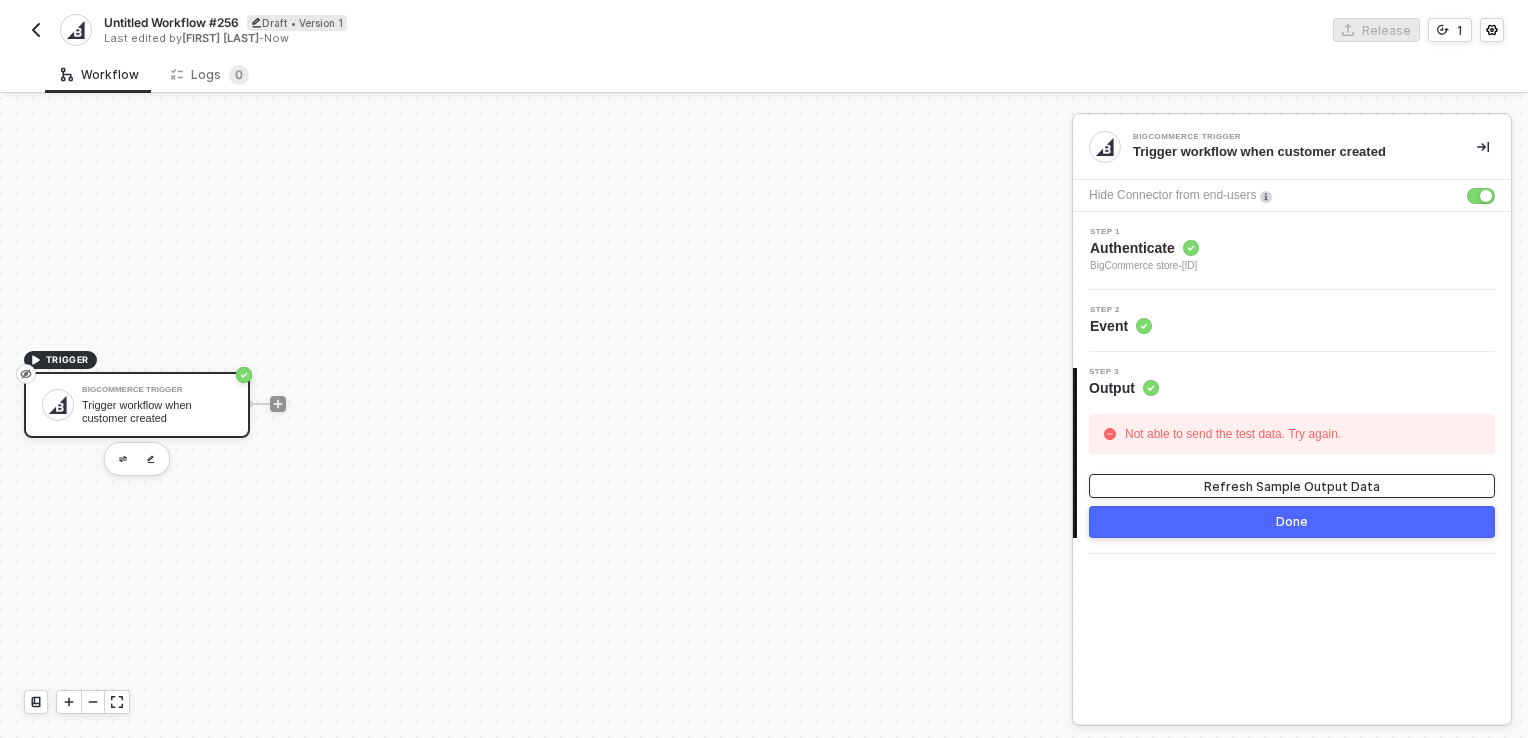 click on "Refresh Sample Output Data" at bounding box center (1292, 486) 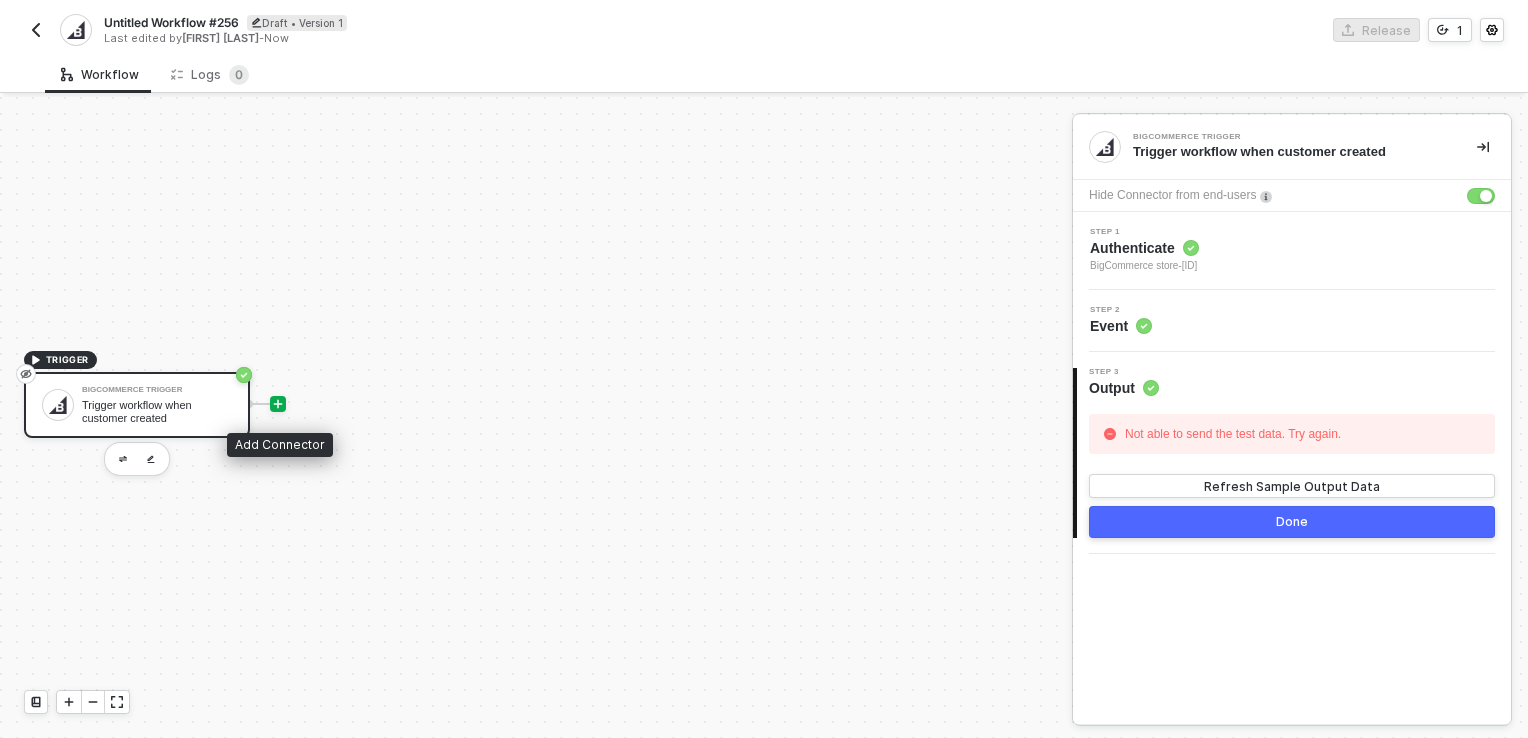 click at bounding box center [278, 404] 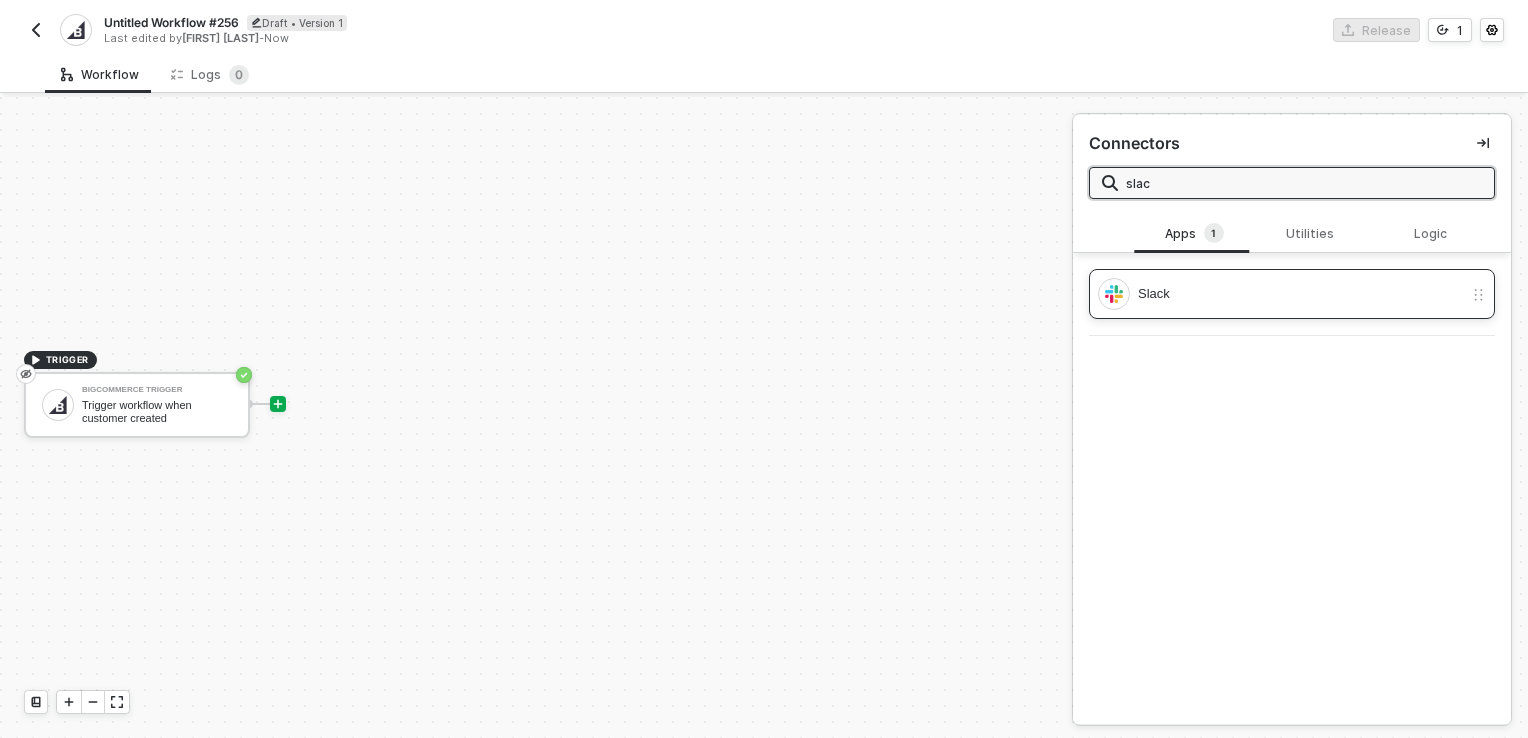 type on "slac" 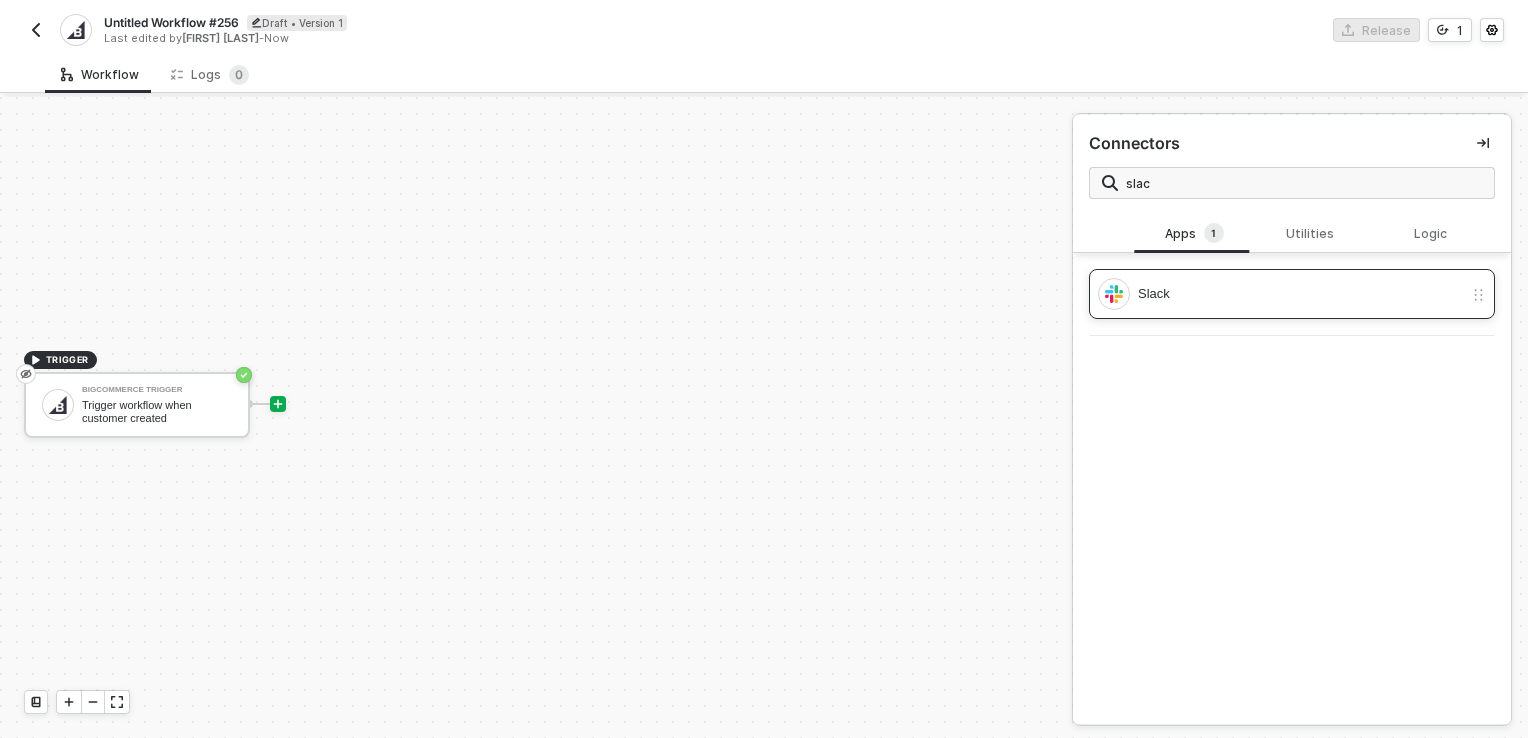 click on "Slack" at bounding box center [1292, 294] 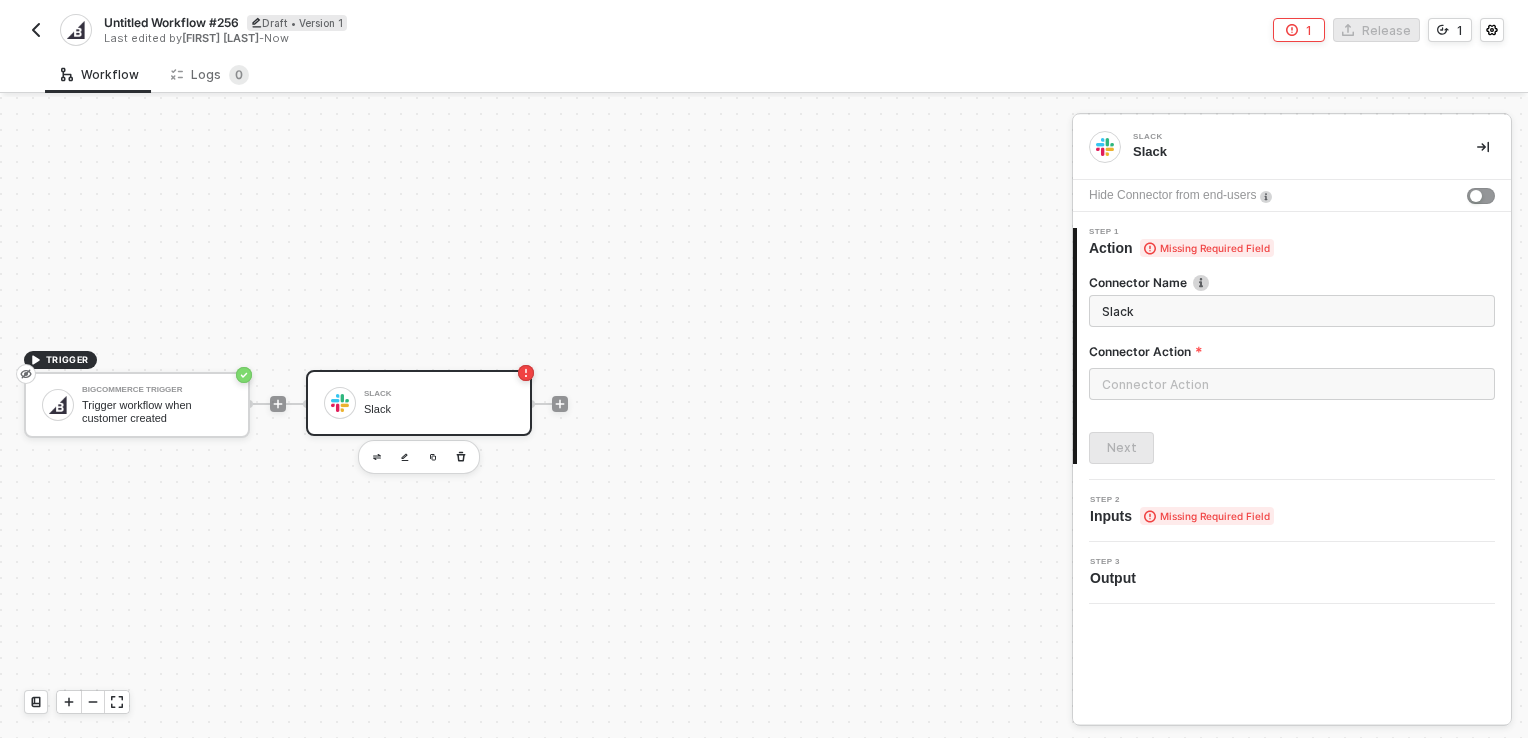 click at bounding box center (1292, 384) 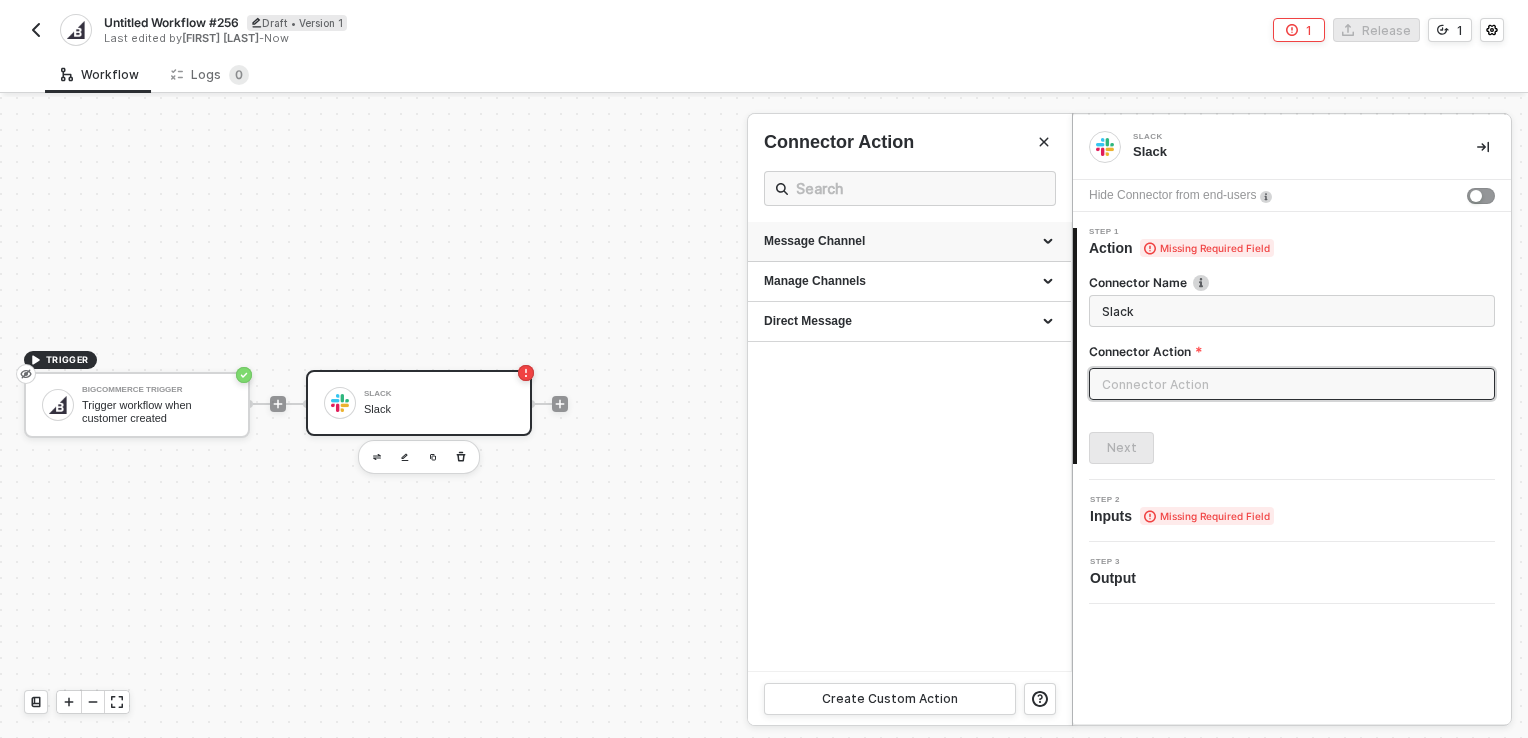 click on "Message Channel" at bounding box center [909, 241] 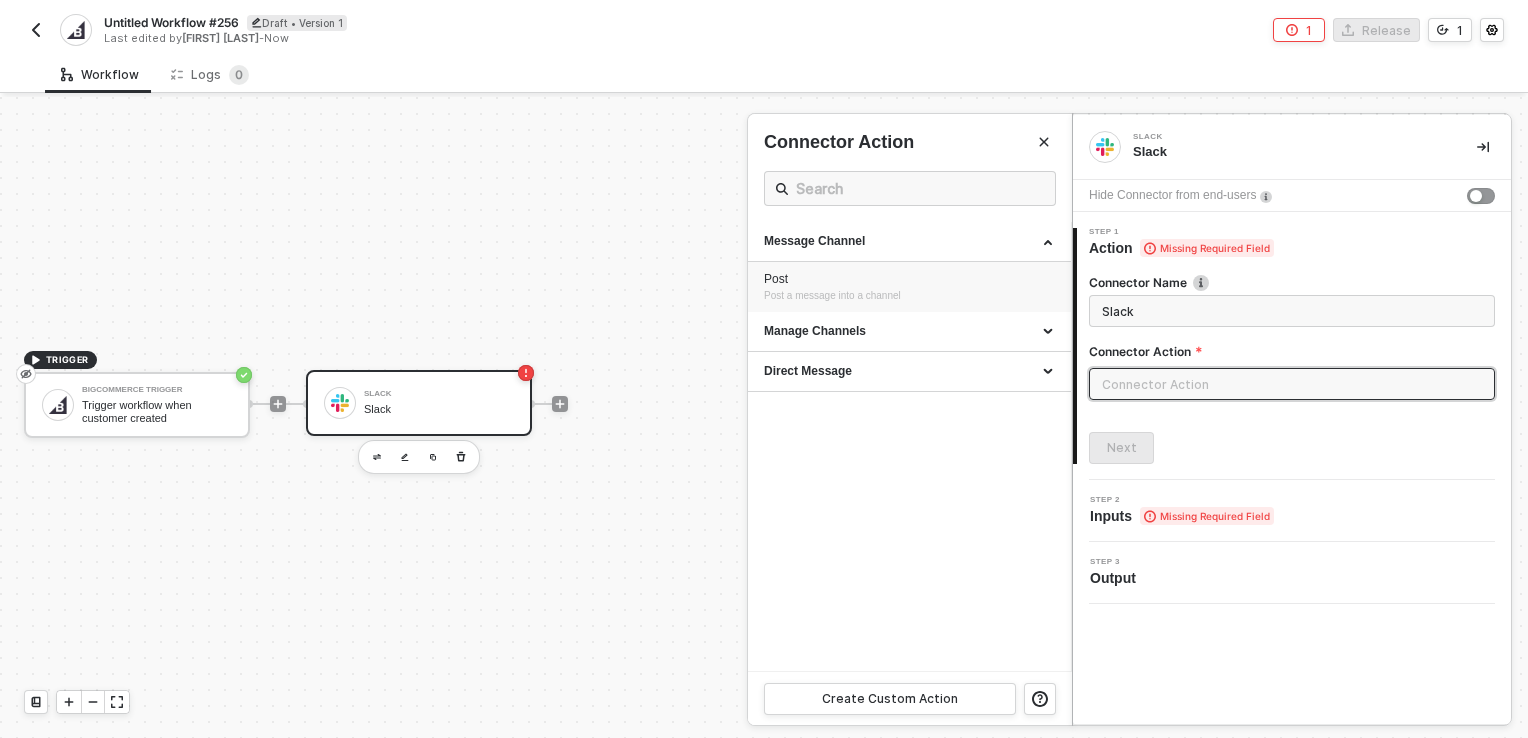 drag, startPoint x: 848, startPoint y: 278, endPoint x: 945, endPoint y: 305, distance: 100.68764 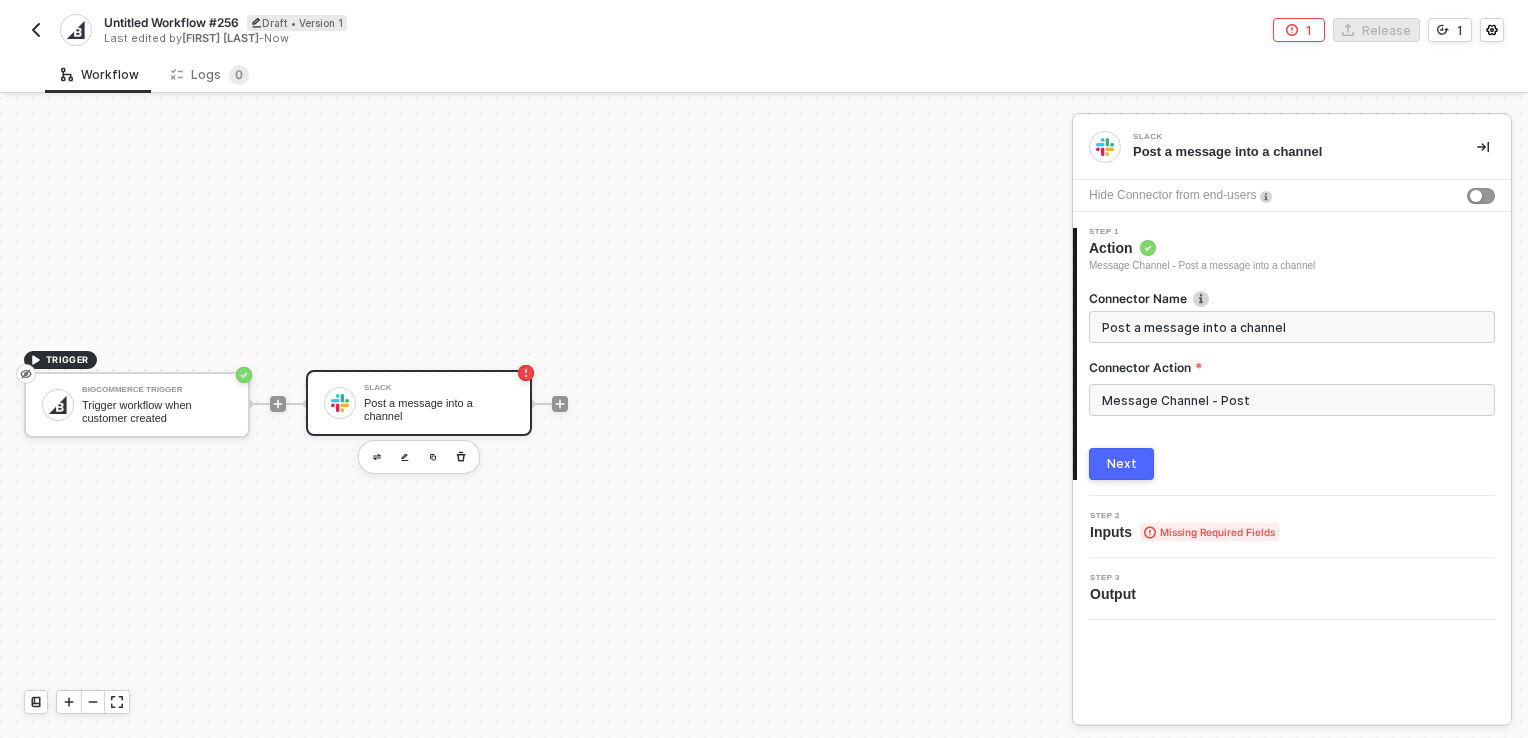 click on "Next" at bounding box center (1121, 464) 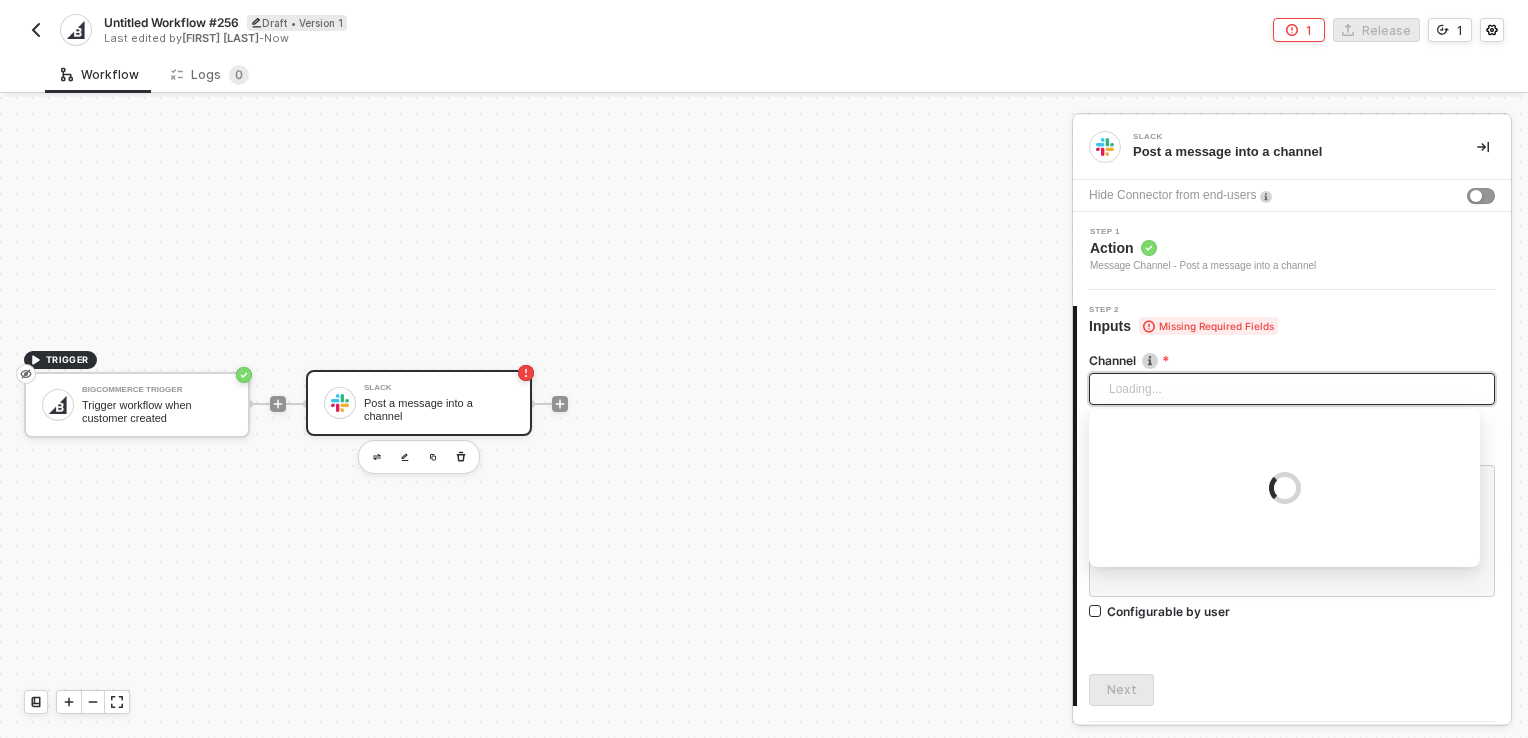 click on "Loading..." at bounding box center (1292, 389) 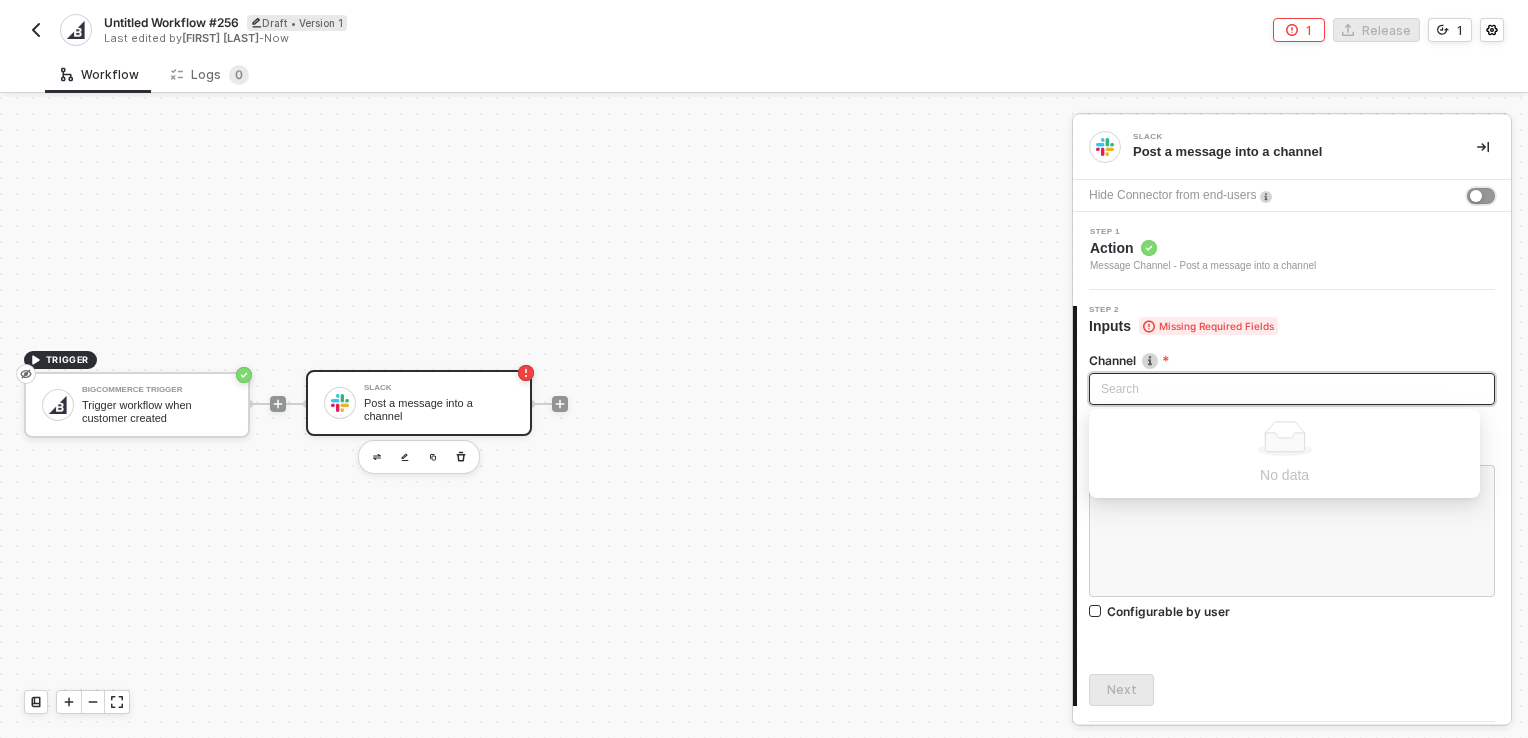 click at bounding box center [1476, 196] 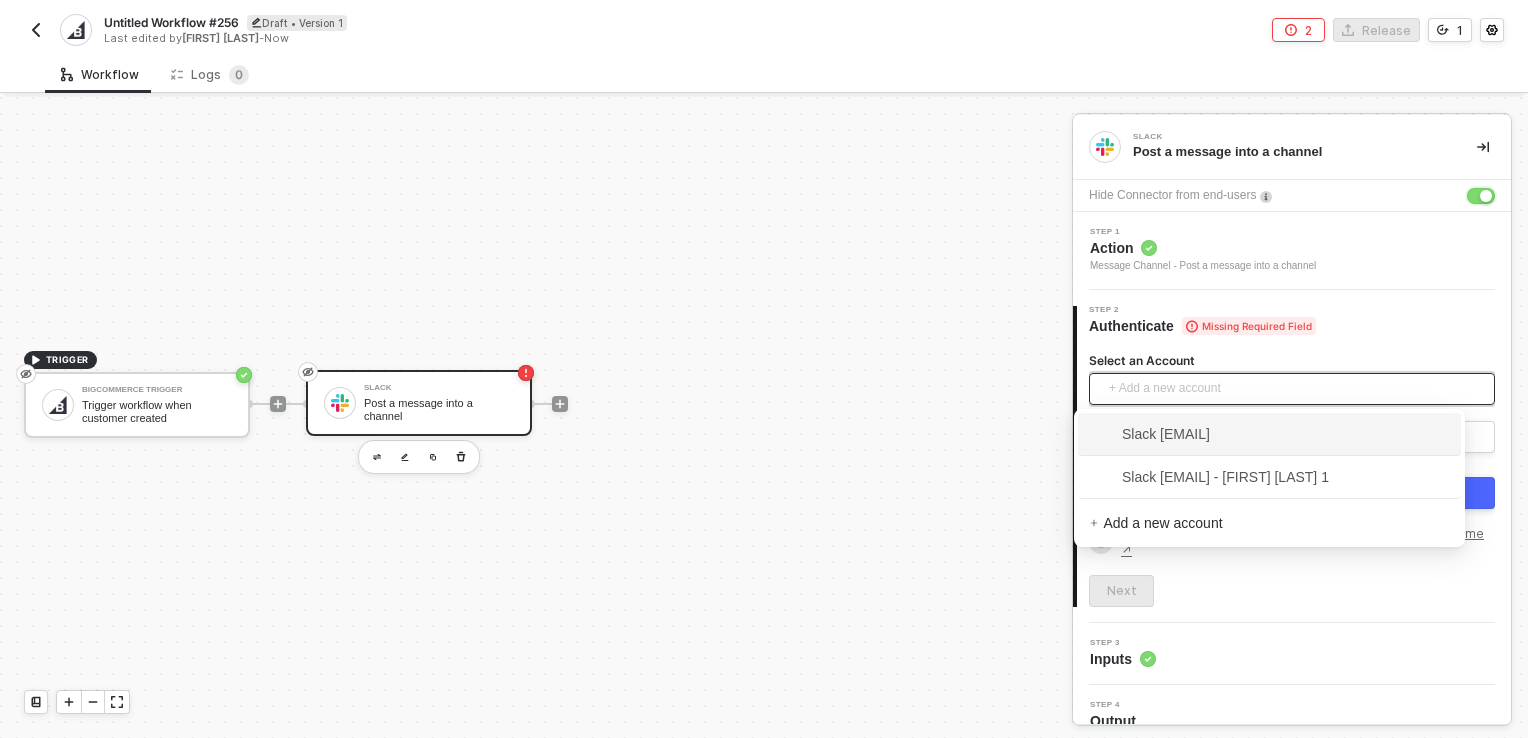 click on "+ Add a new account" at bounding box center (1296, 389) 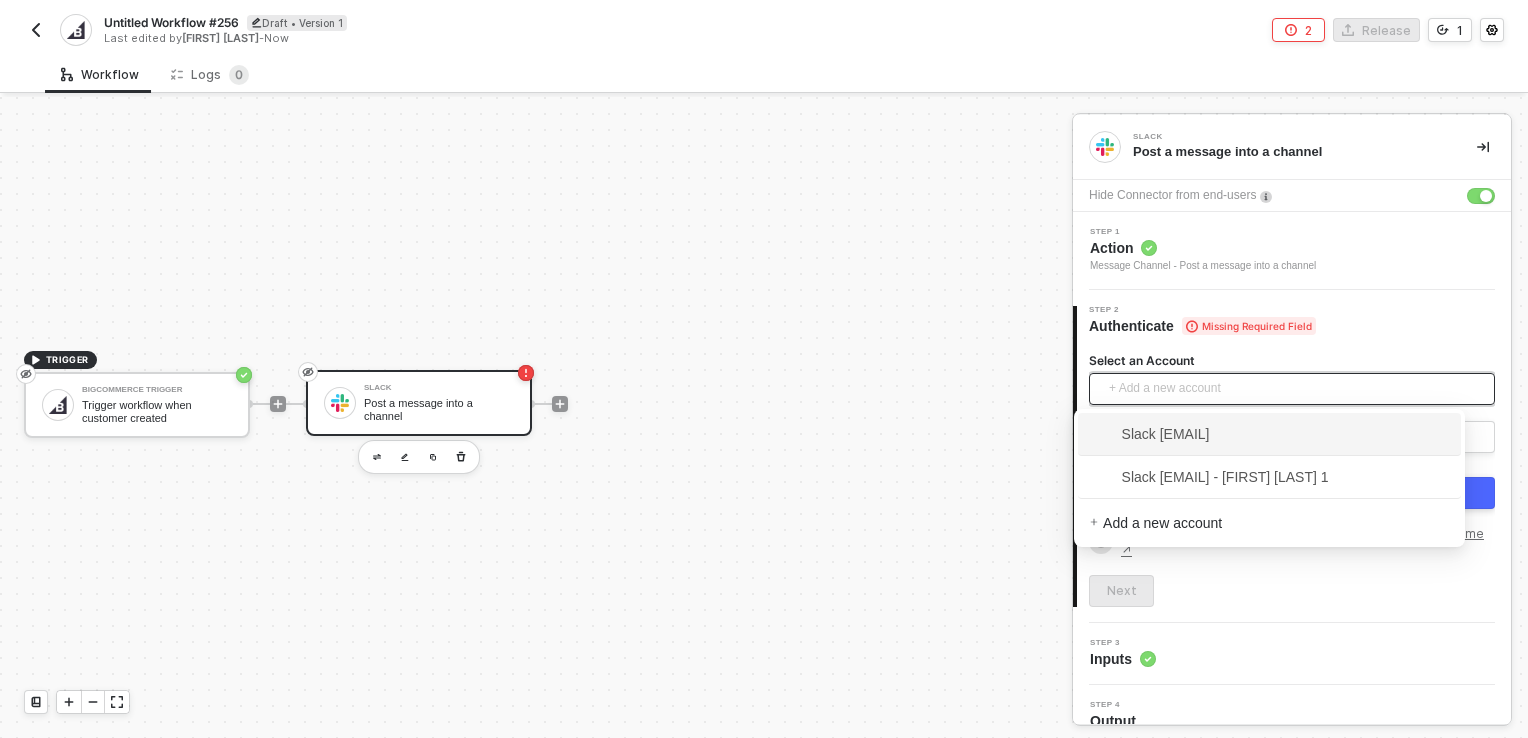 click on "Slack [EMAIL]" at bounding box center [1269, 434] 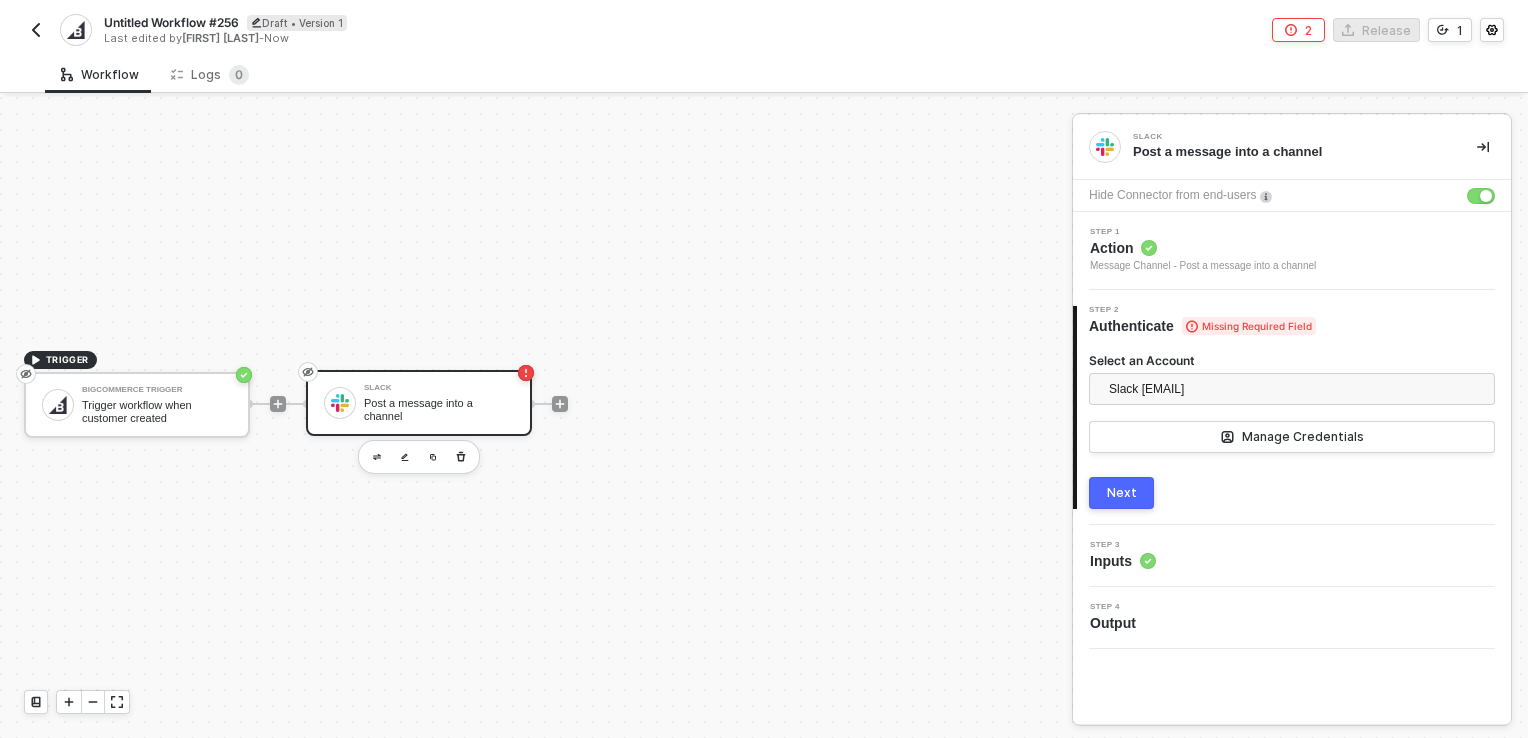 click on "Next" at bounding box center [1122, 493] 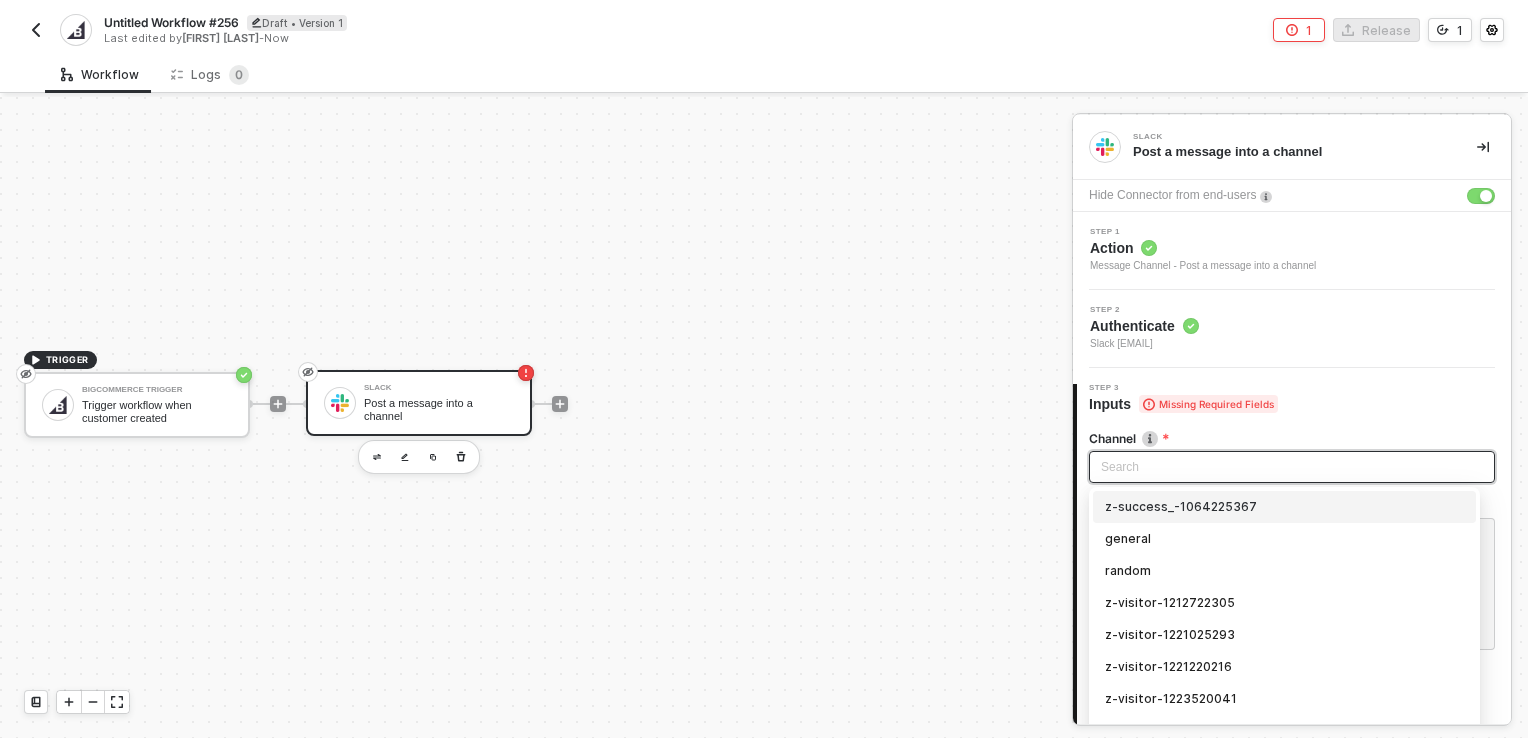 click on "Search" at bounding box center (1292, 467) 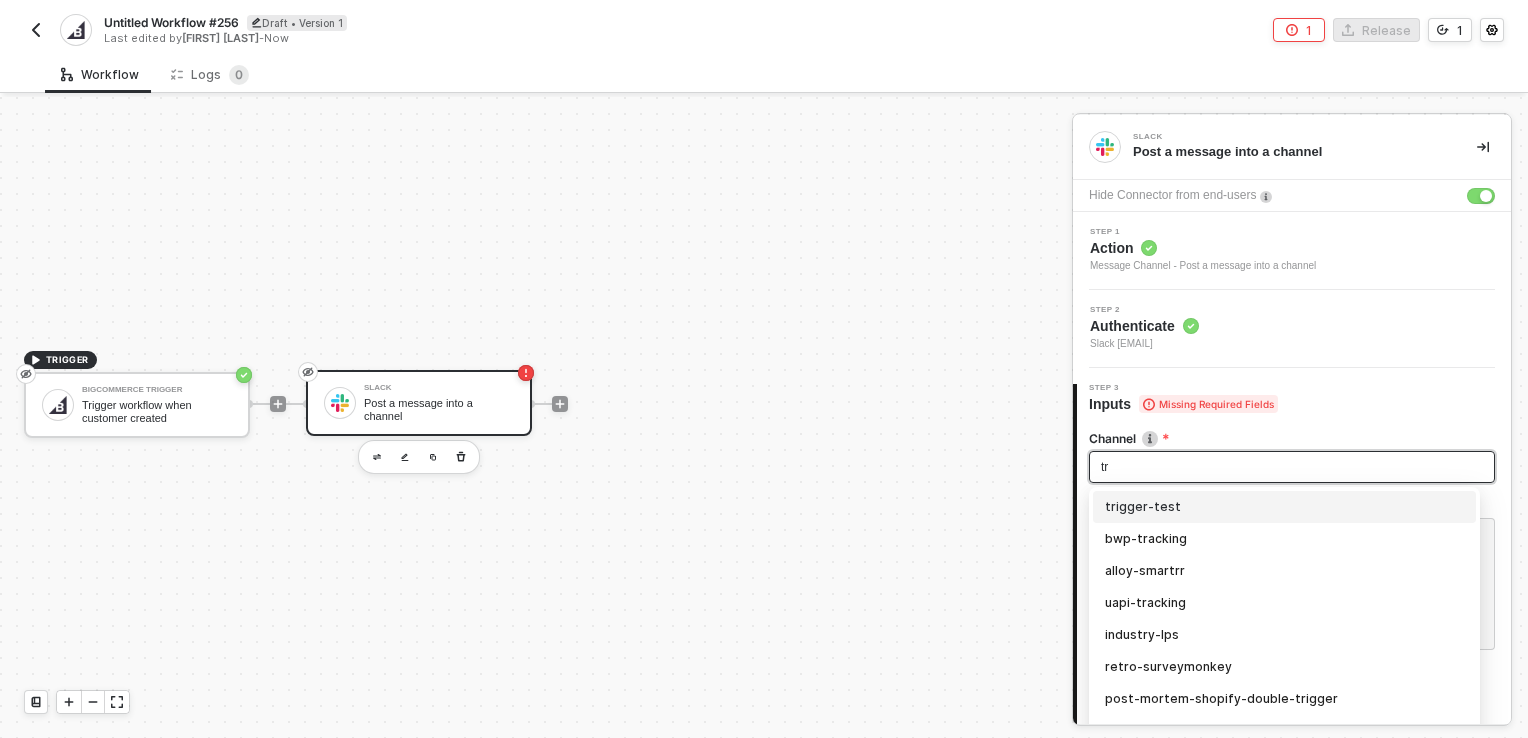 click on "trigger-test" at bounding box center [1284, 507] 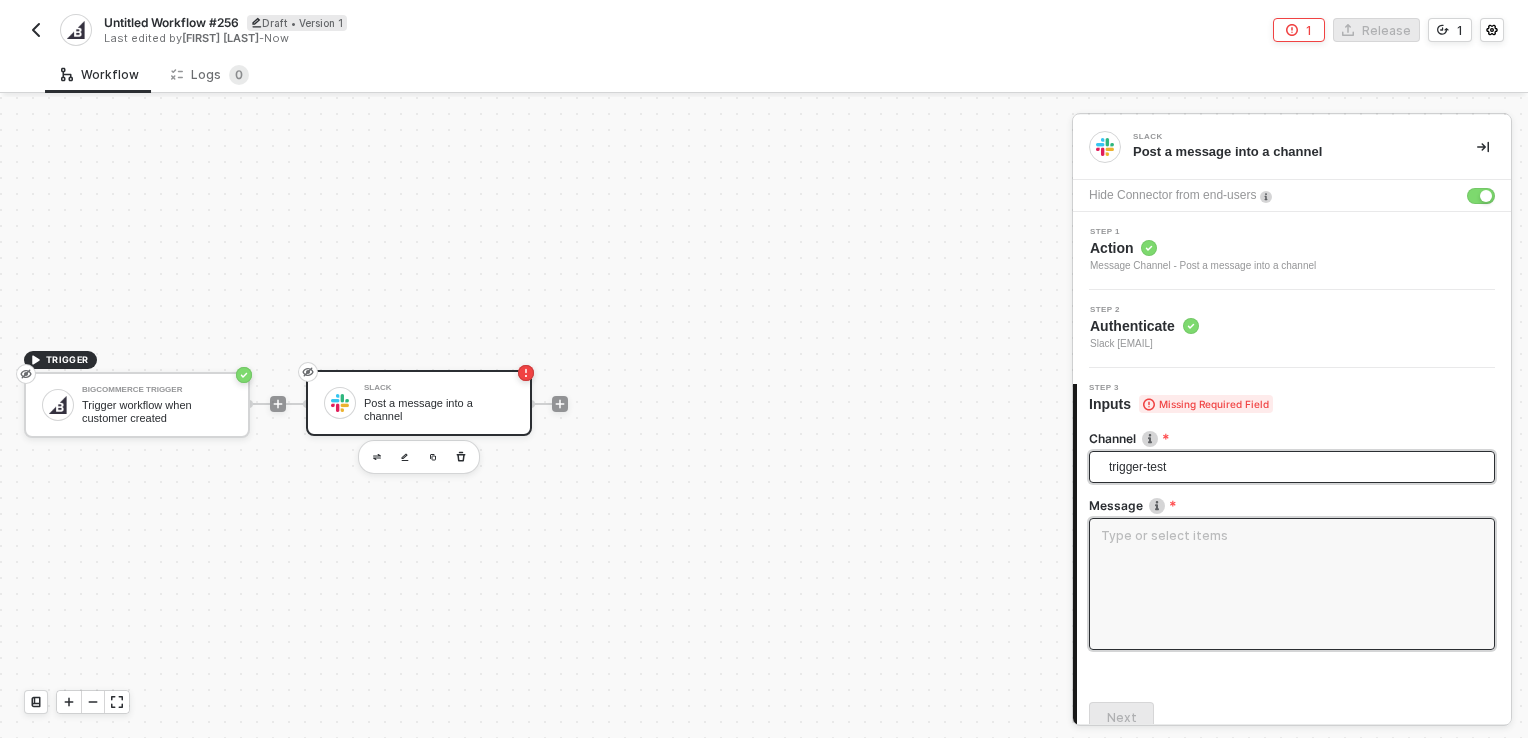 click at bounding box center [1292, 584] 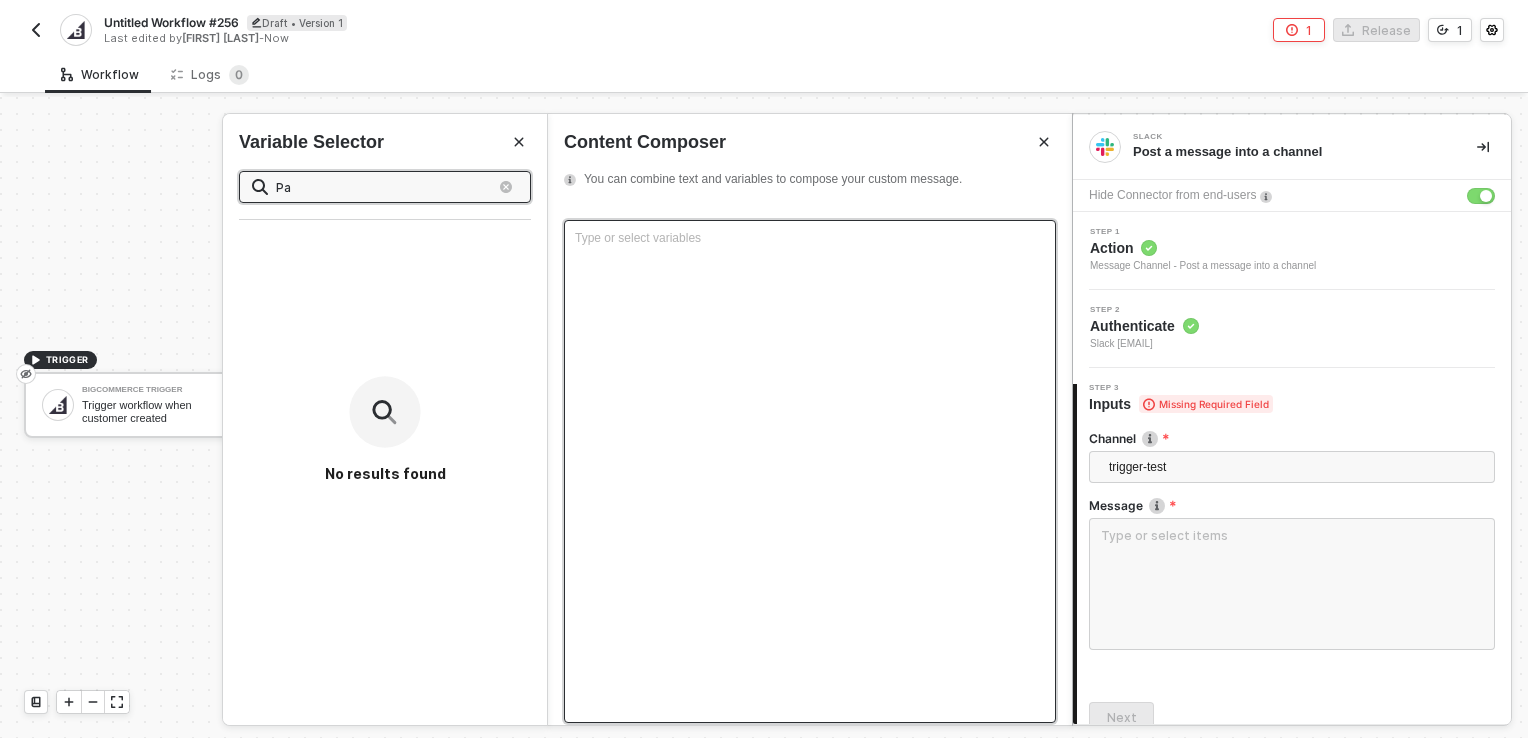 type on "Pay" 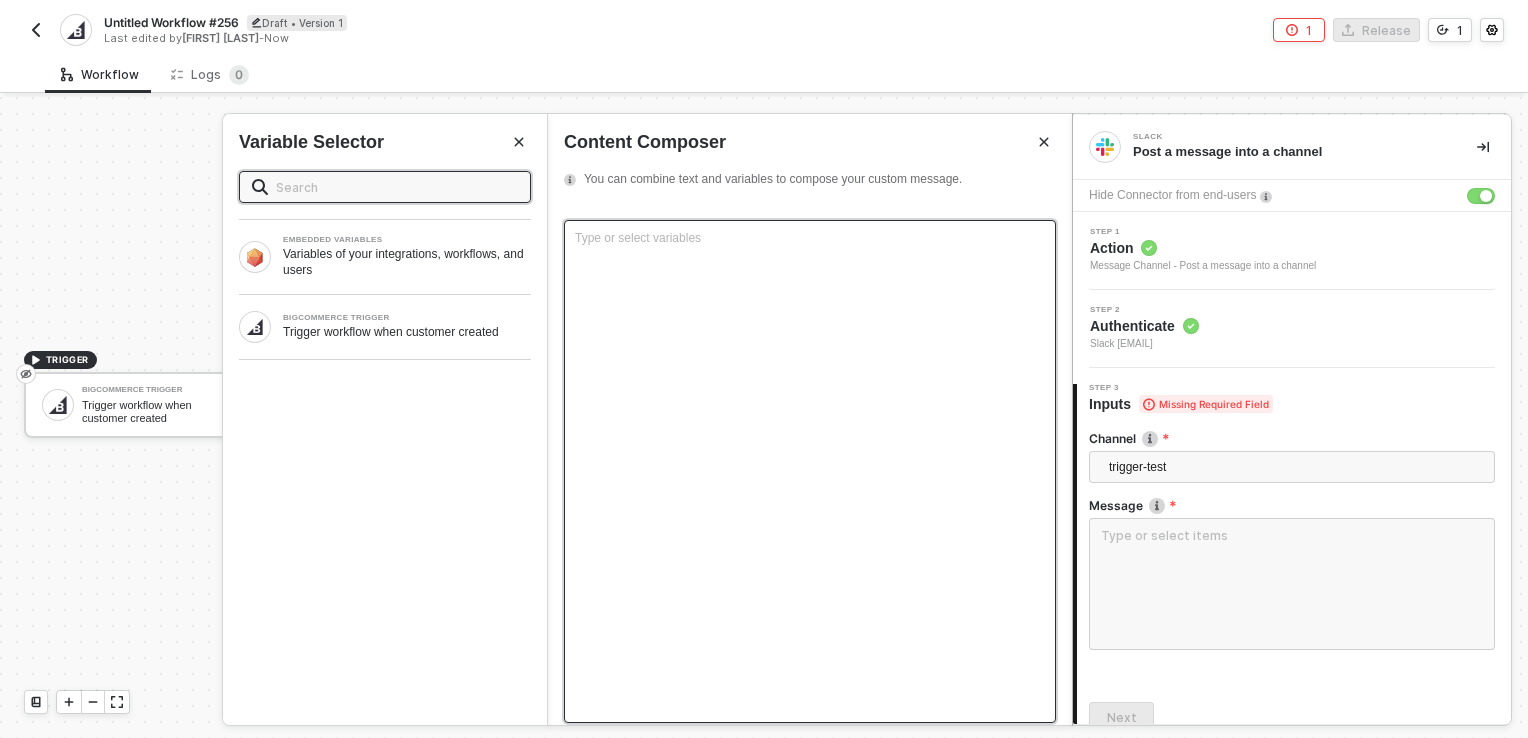 click on "Type or select variables ﻿" at bounding box center [810, 471] 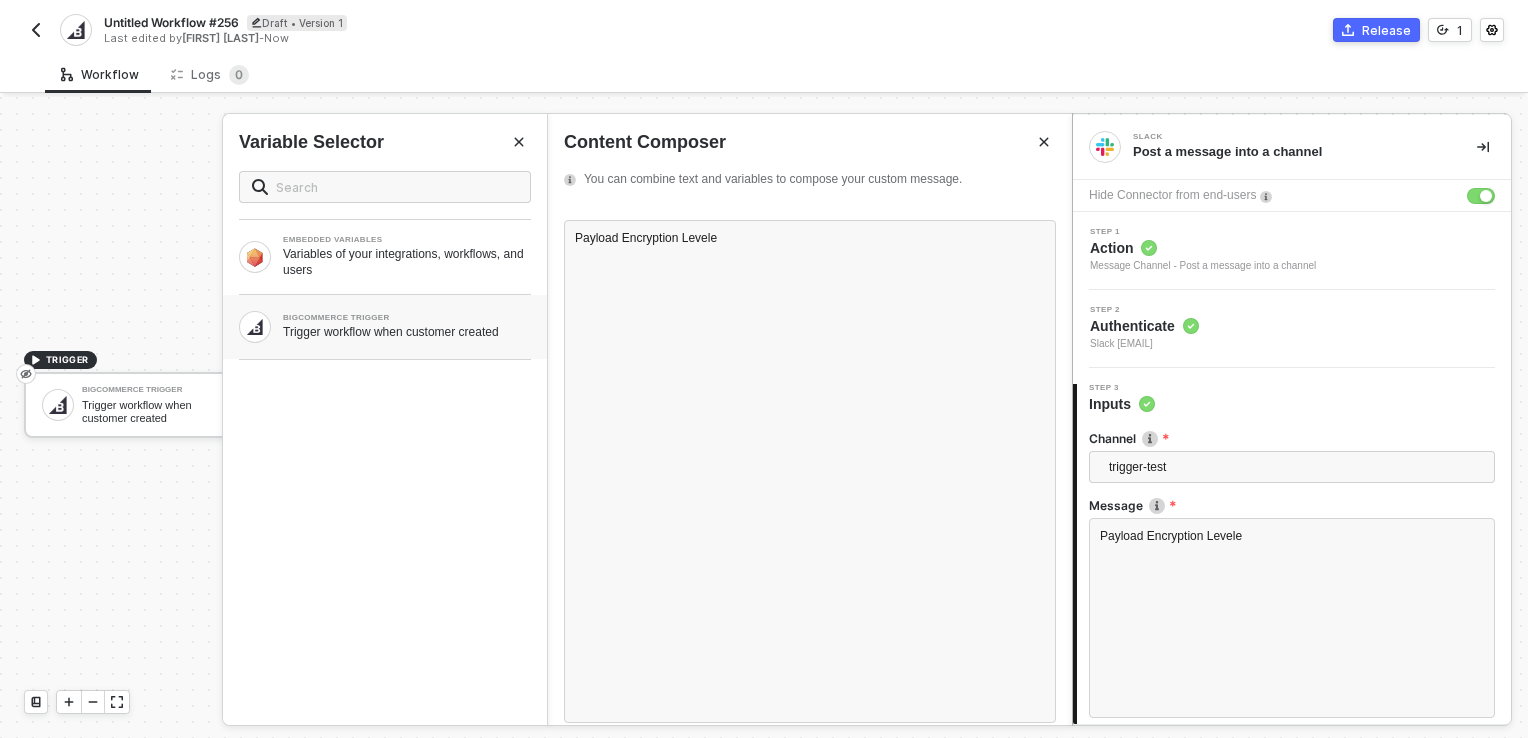 click on "Trigger workflow when customer created" at bounding box center [407, 262] 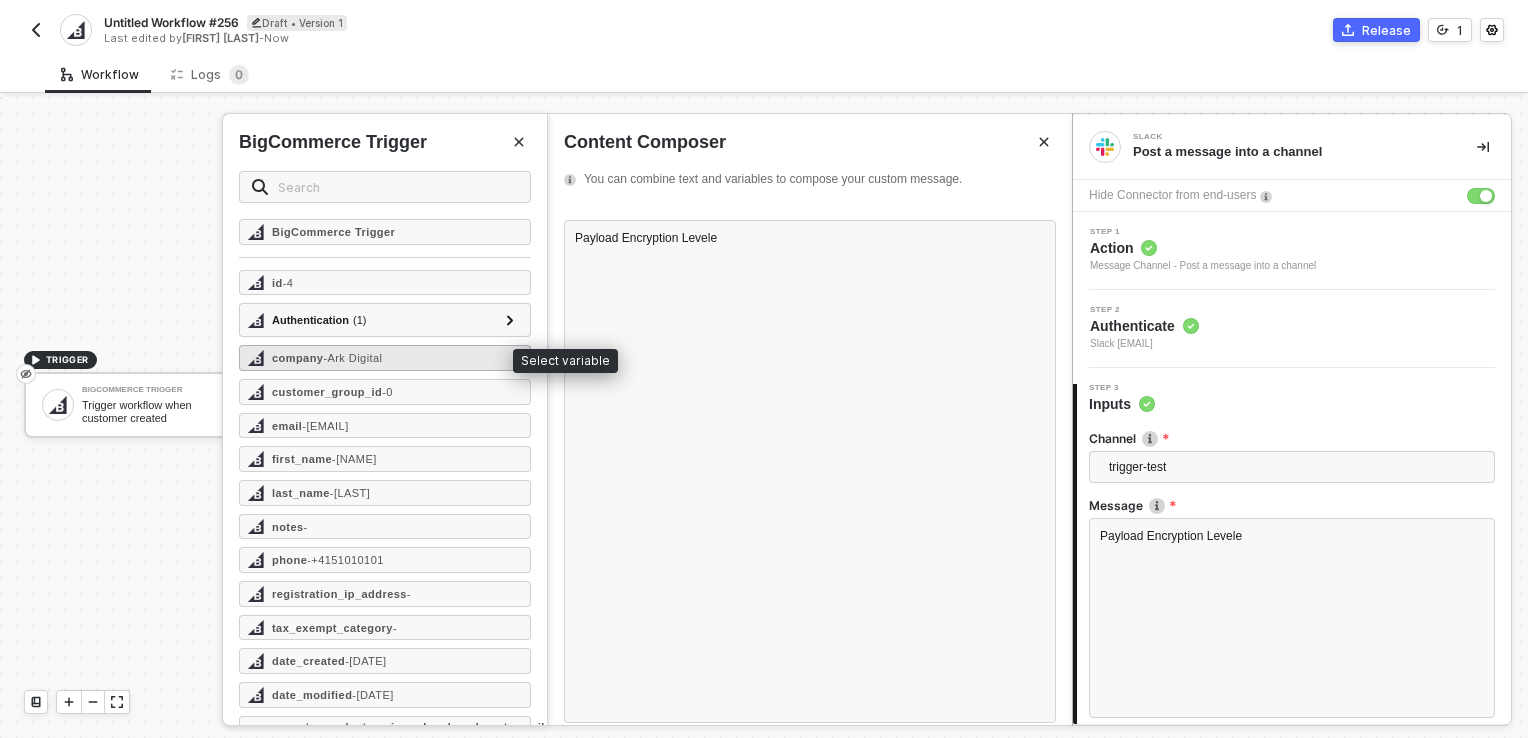 click on "-  Ark Digital" at bounding box center [352, 358] 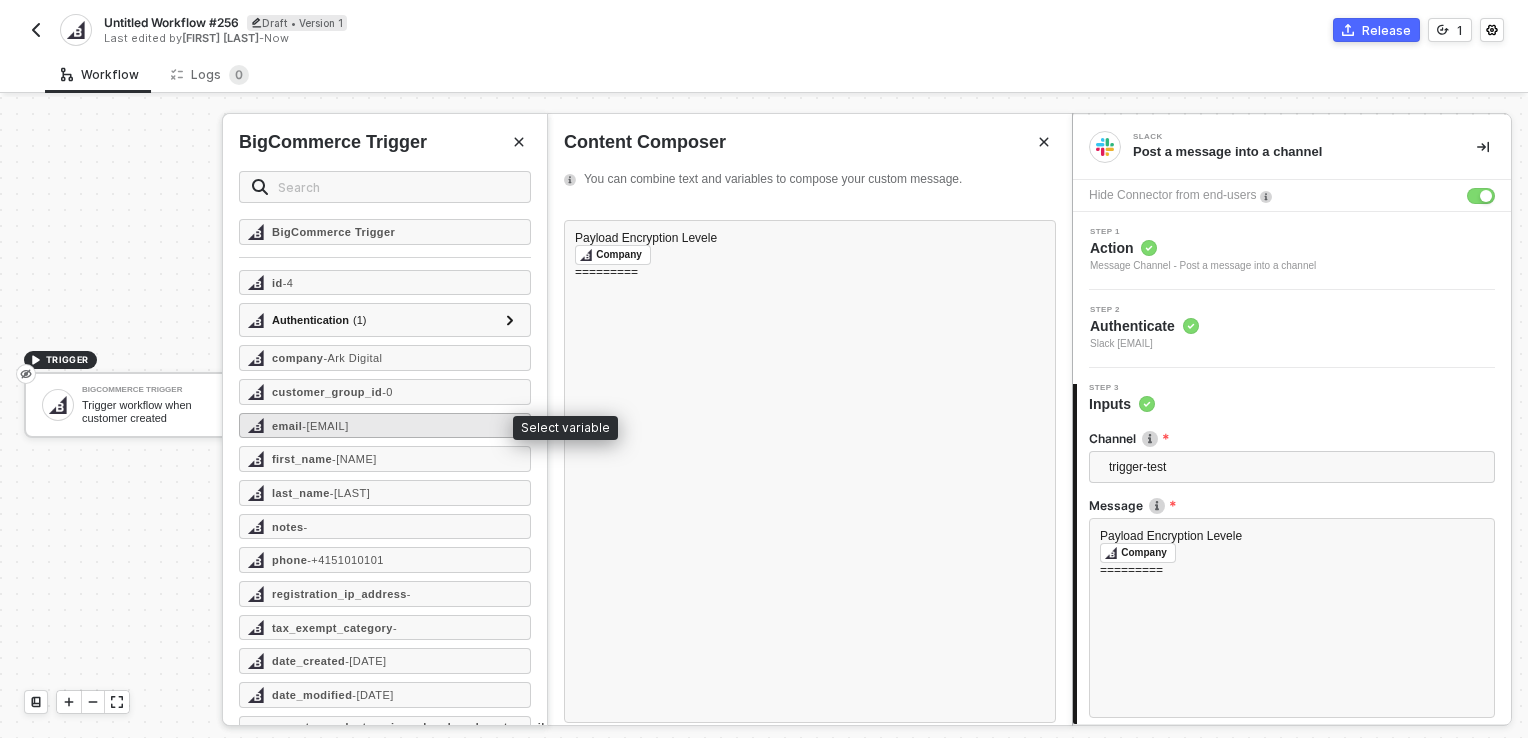 click on "-  [EMAIL]" at bounding box center [325, 426] 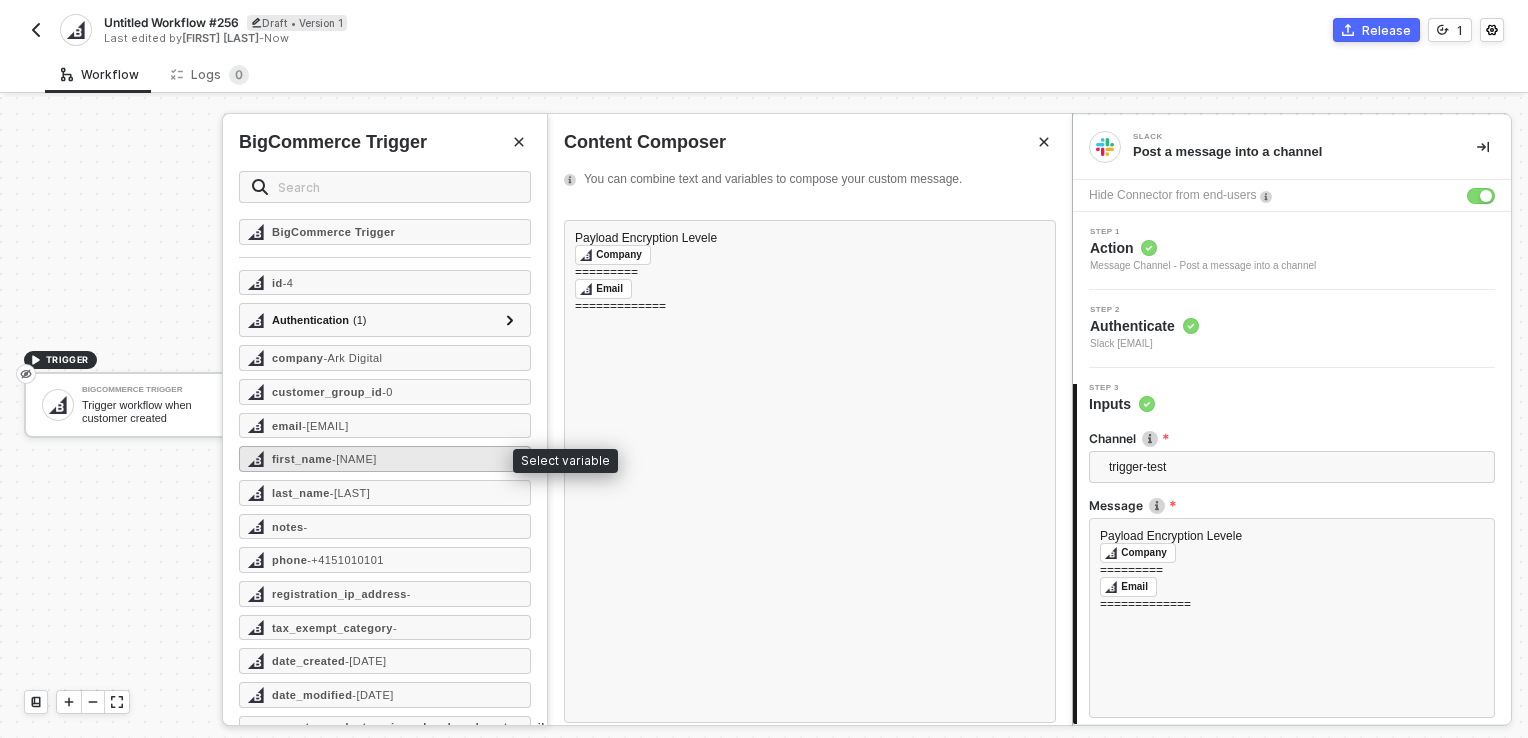 click on "first_name" at bounding box center [302, 459] 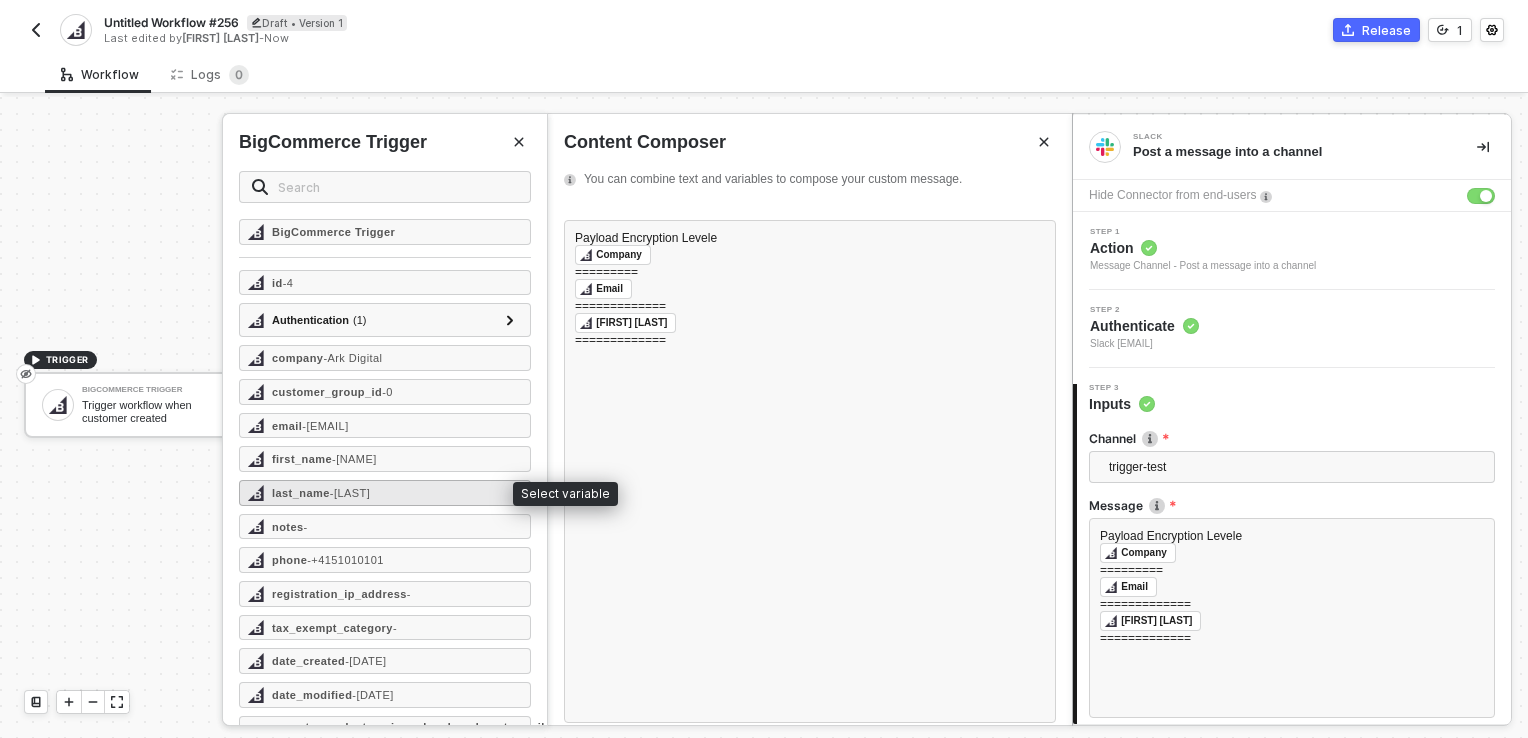 click on "last_name  -  [LAST]" at bounding box center (385, 493) 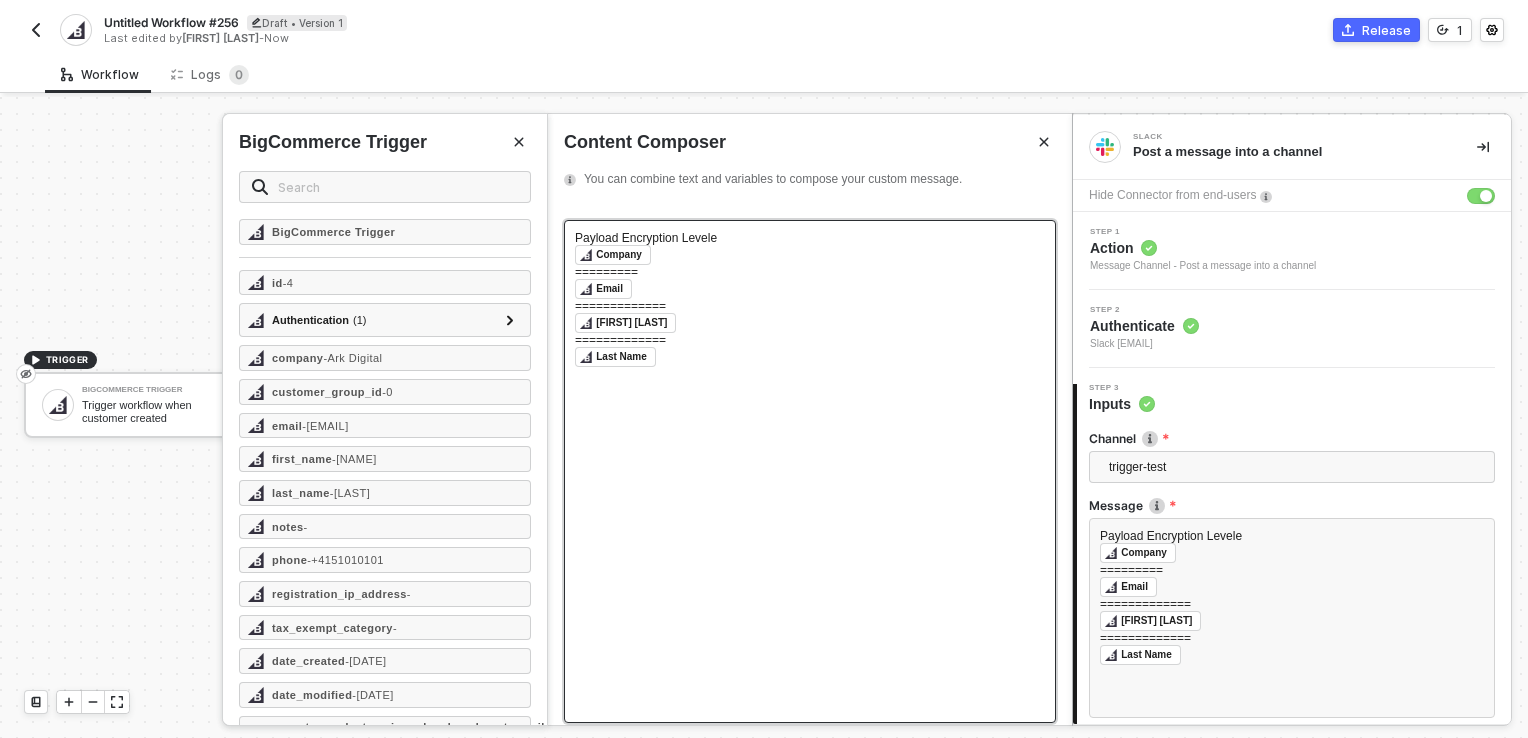 scroll, scrollTop: 19, scrollLeft: 0, axis: vertical 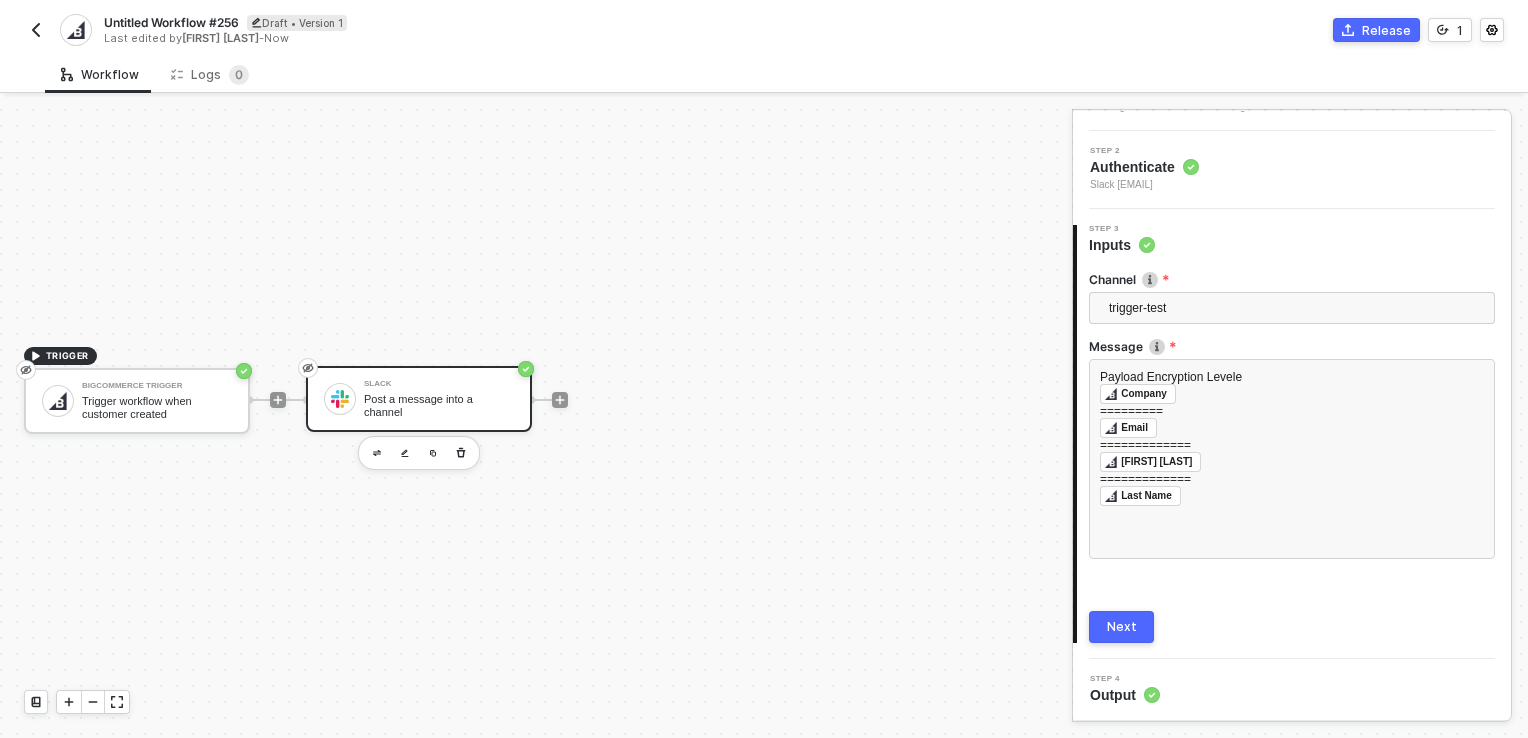 click on "Next" at bounding box center (1121, 627) 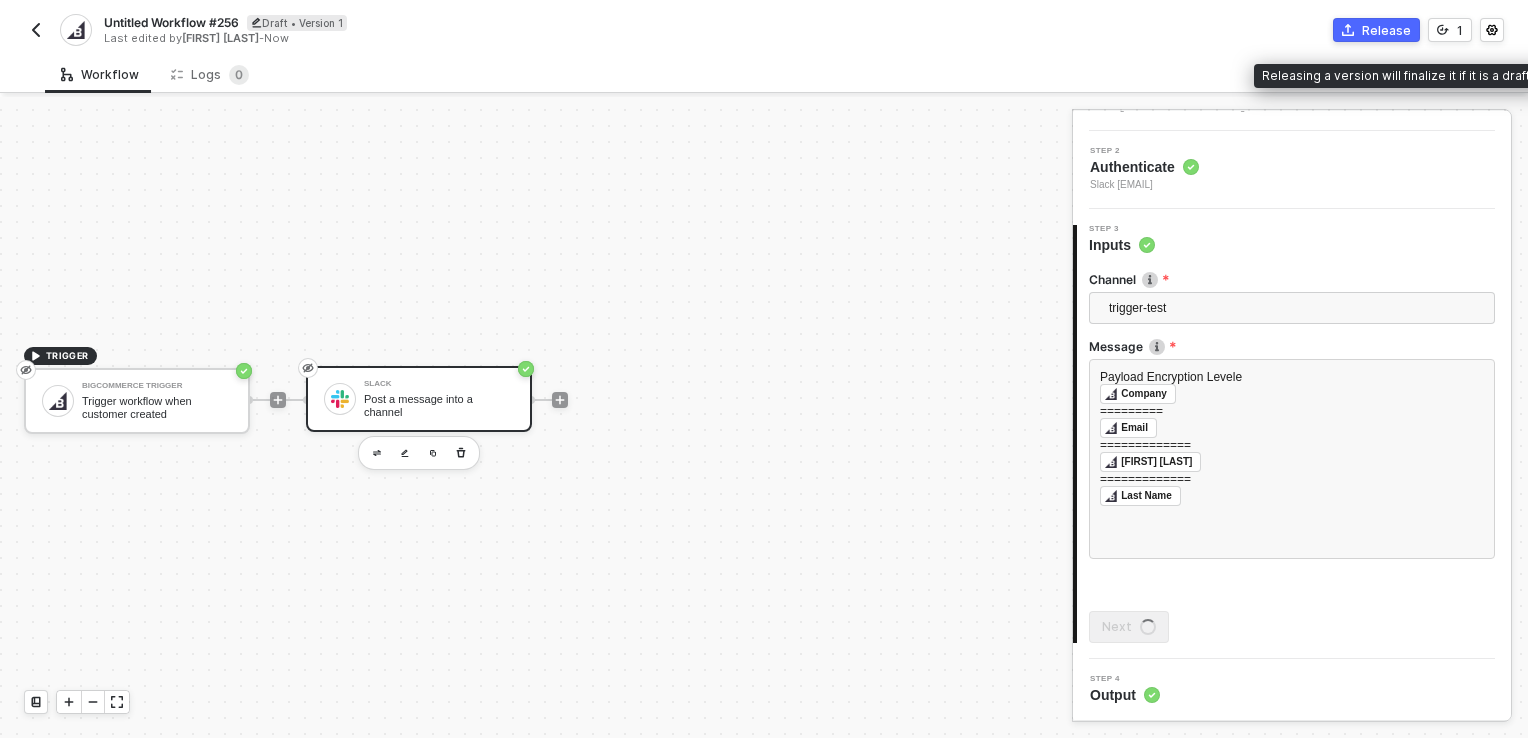 click on "Release" at bounding box center [1376, 30] 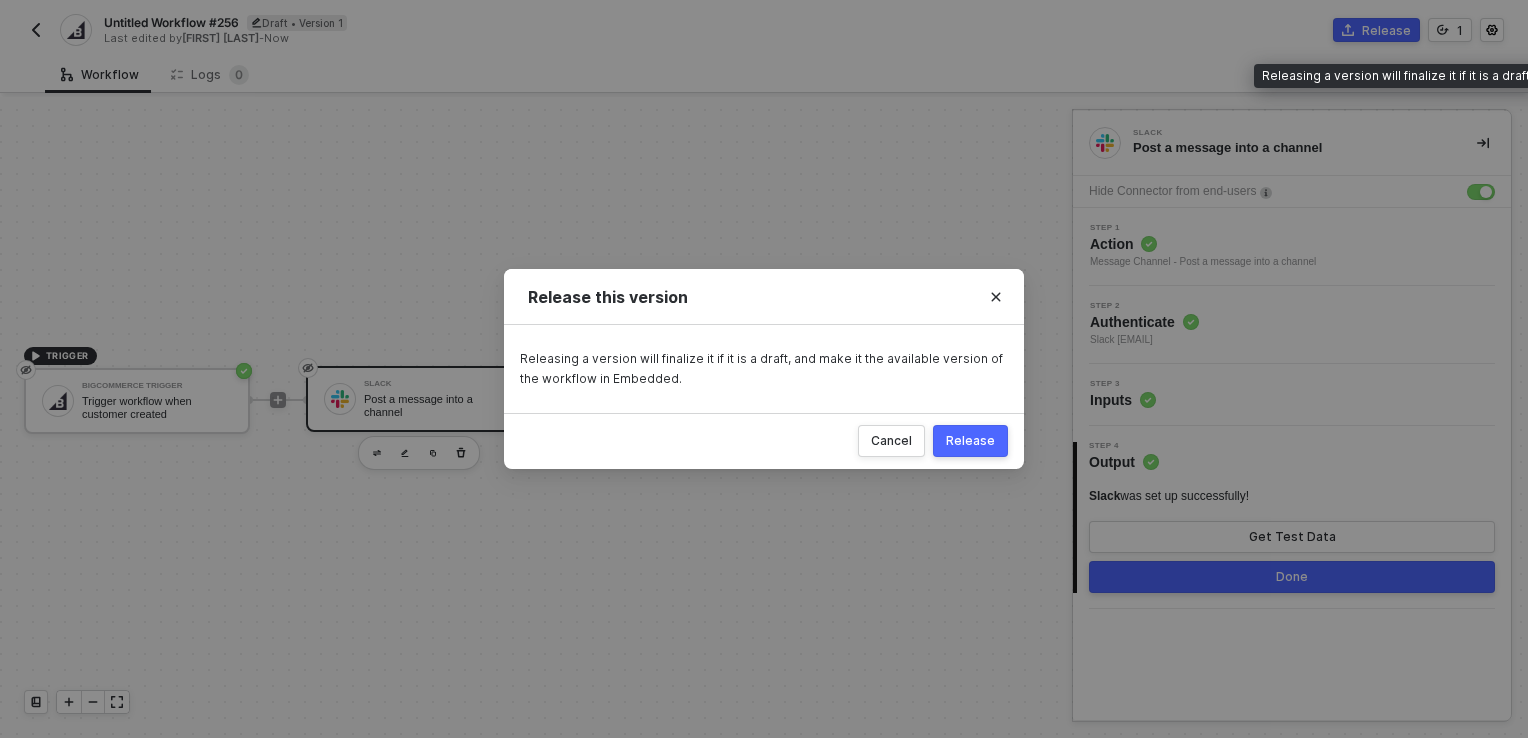 scroll, scrollTop: 0, scrollLeft: 0, axis: both 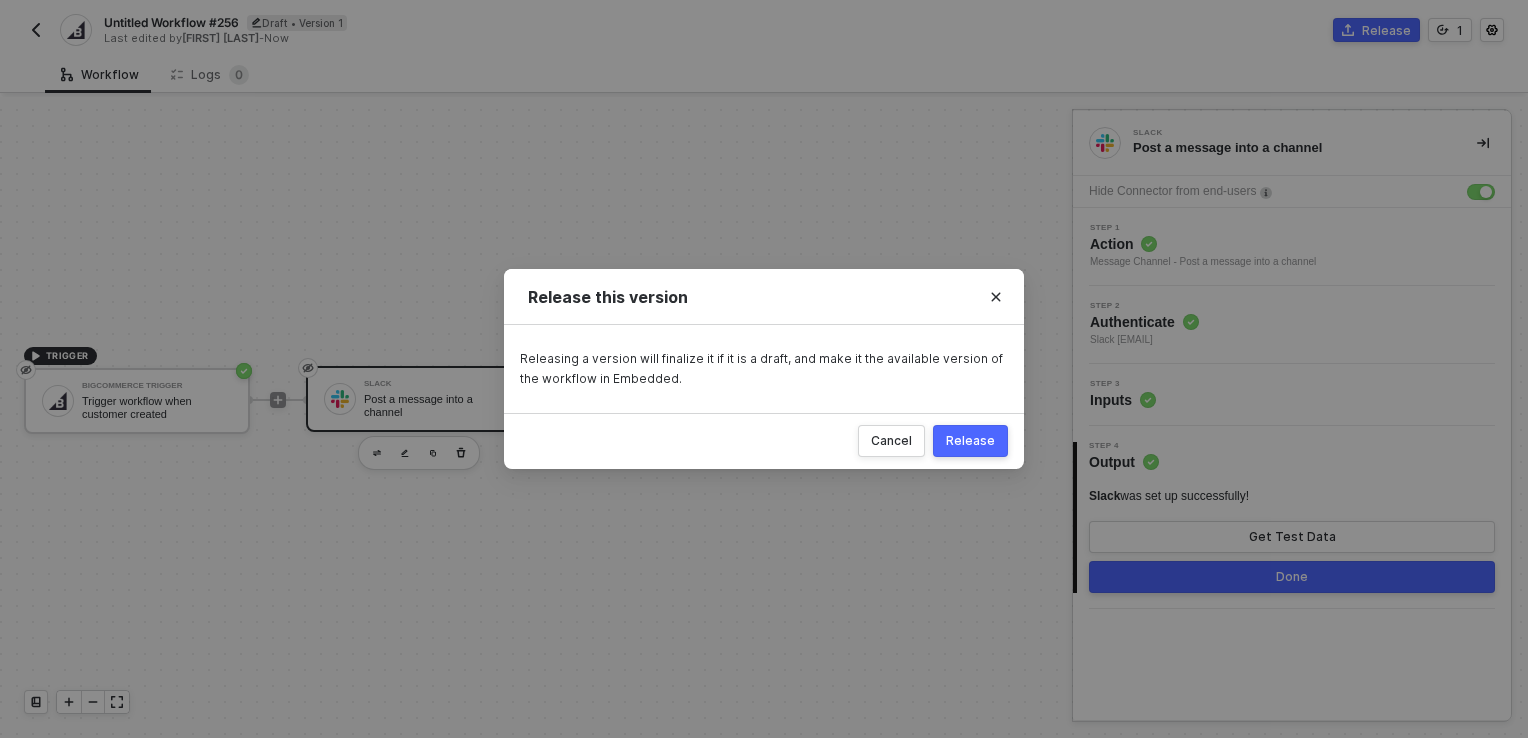 click on "Release" at bounding box center (970, 441) 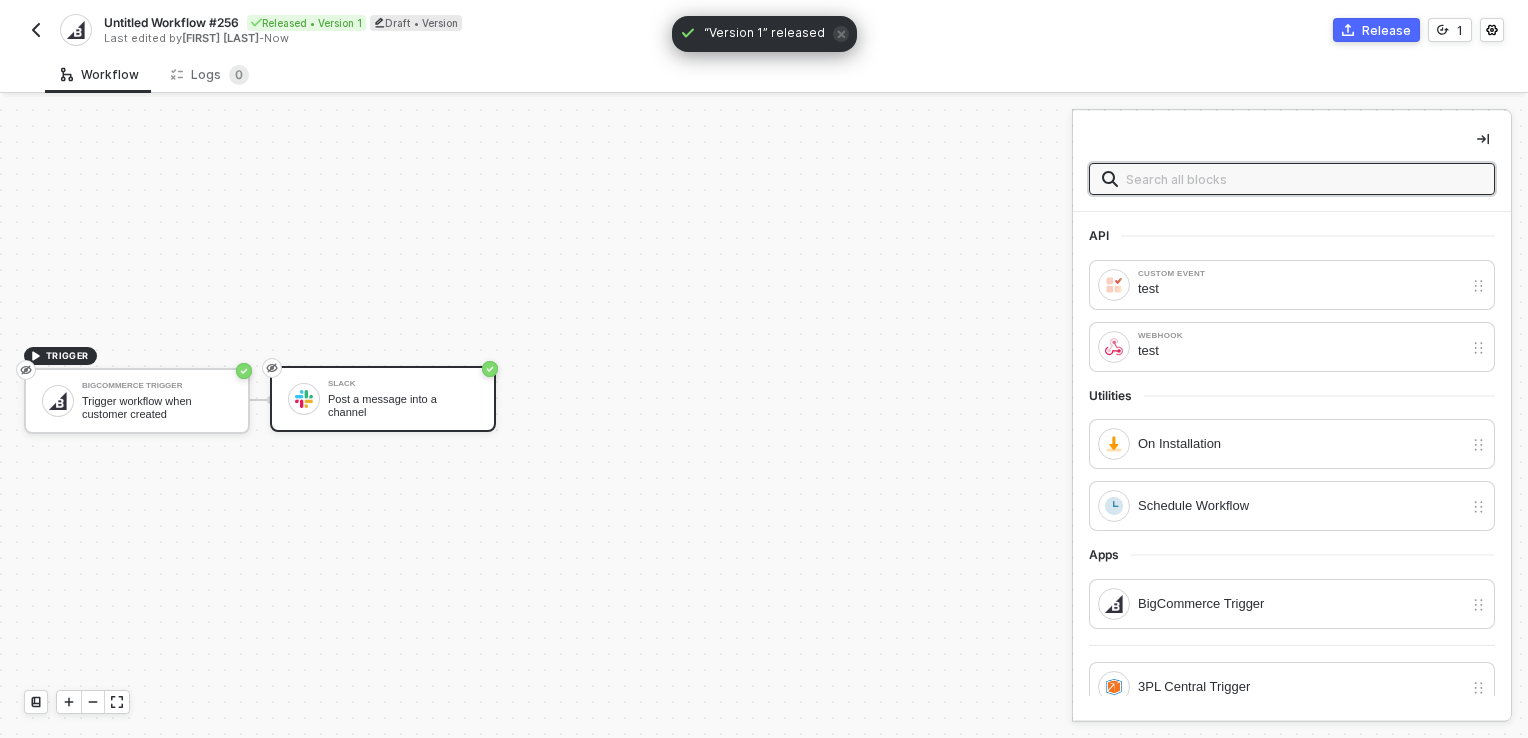 click on "Untitled Workflow #256" at bounding box center (171, 22) 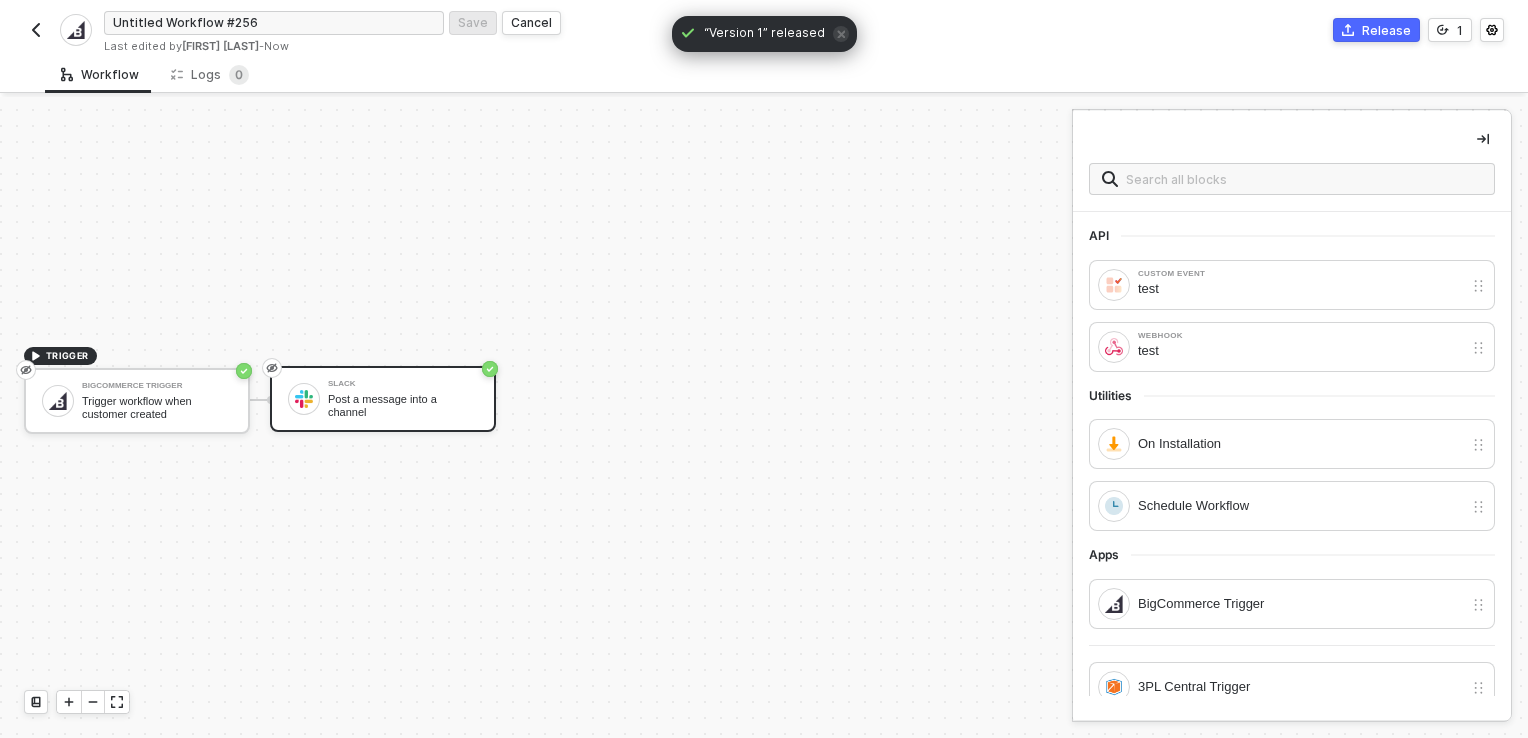 click on "Untitled Workflow #256" at bounding box center [274, 23] 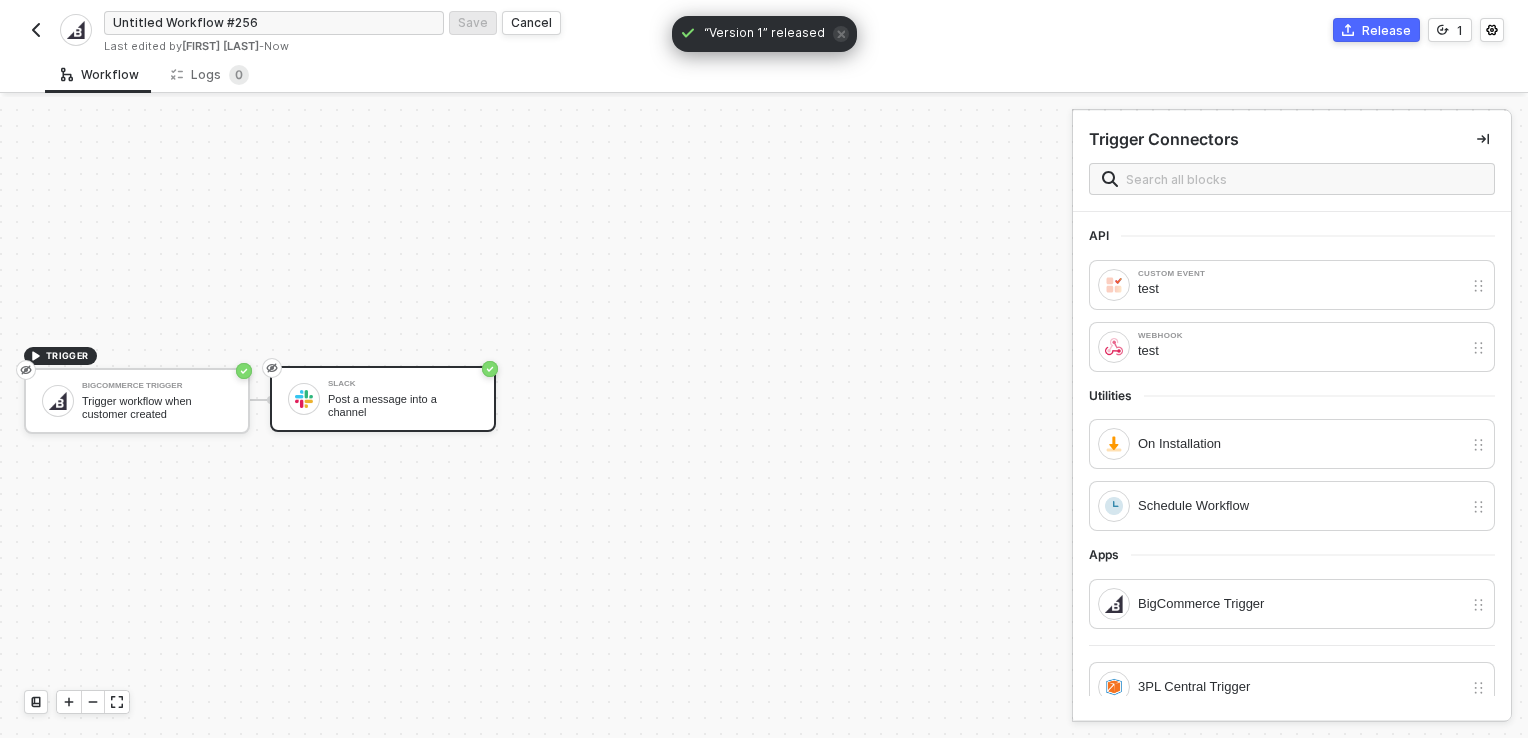 click on "Untitled Workflow #256" at bounding box center [274, 23] 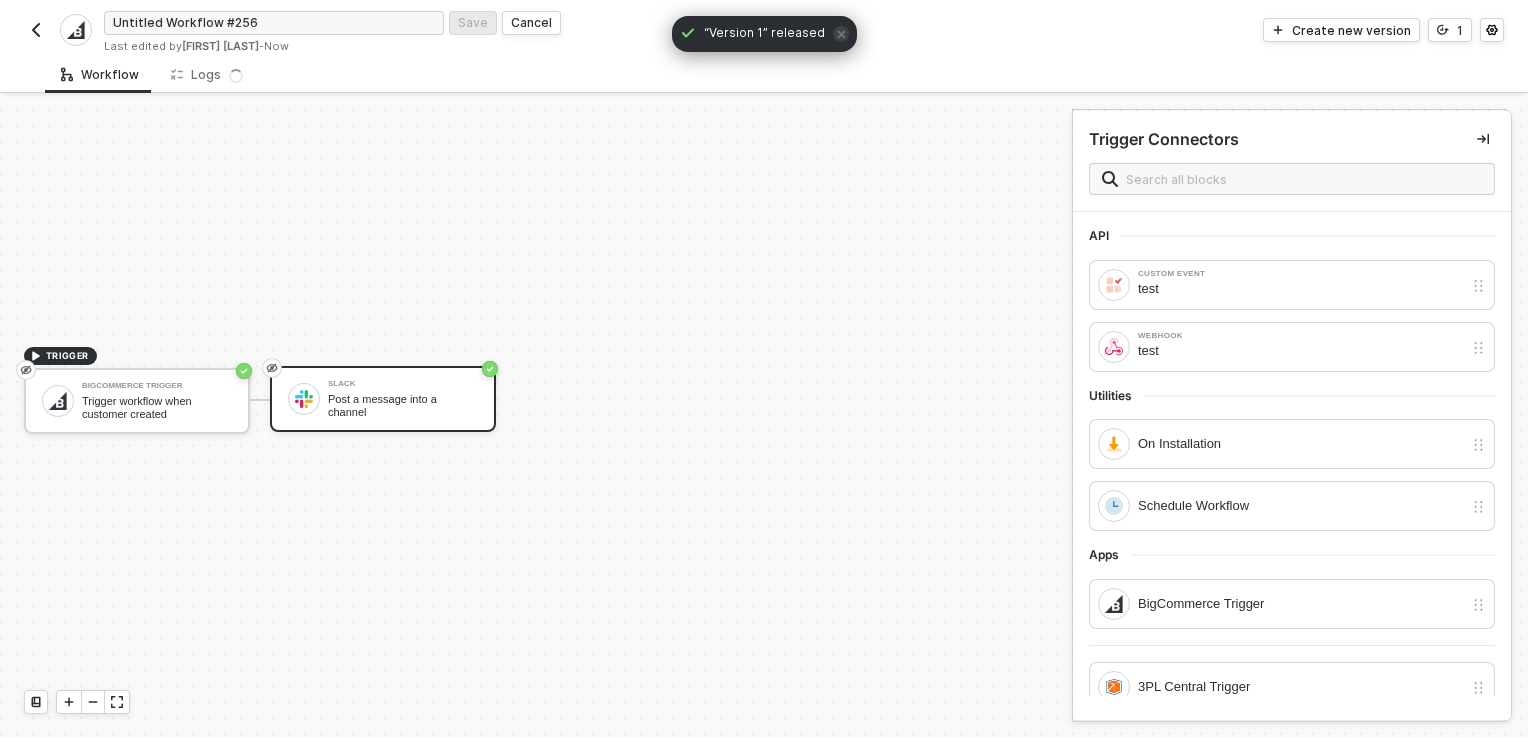 click at bounding box center [36, 30] 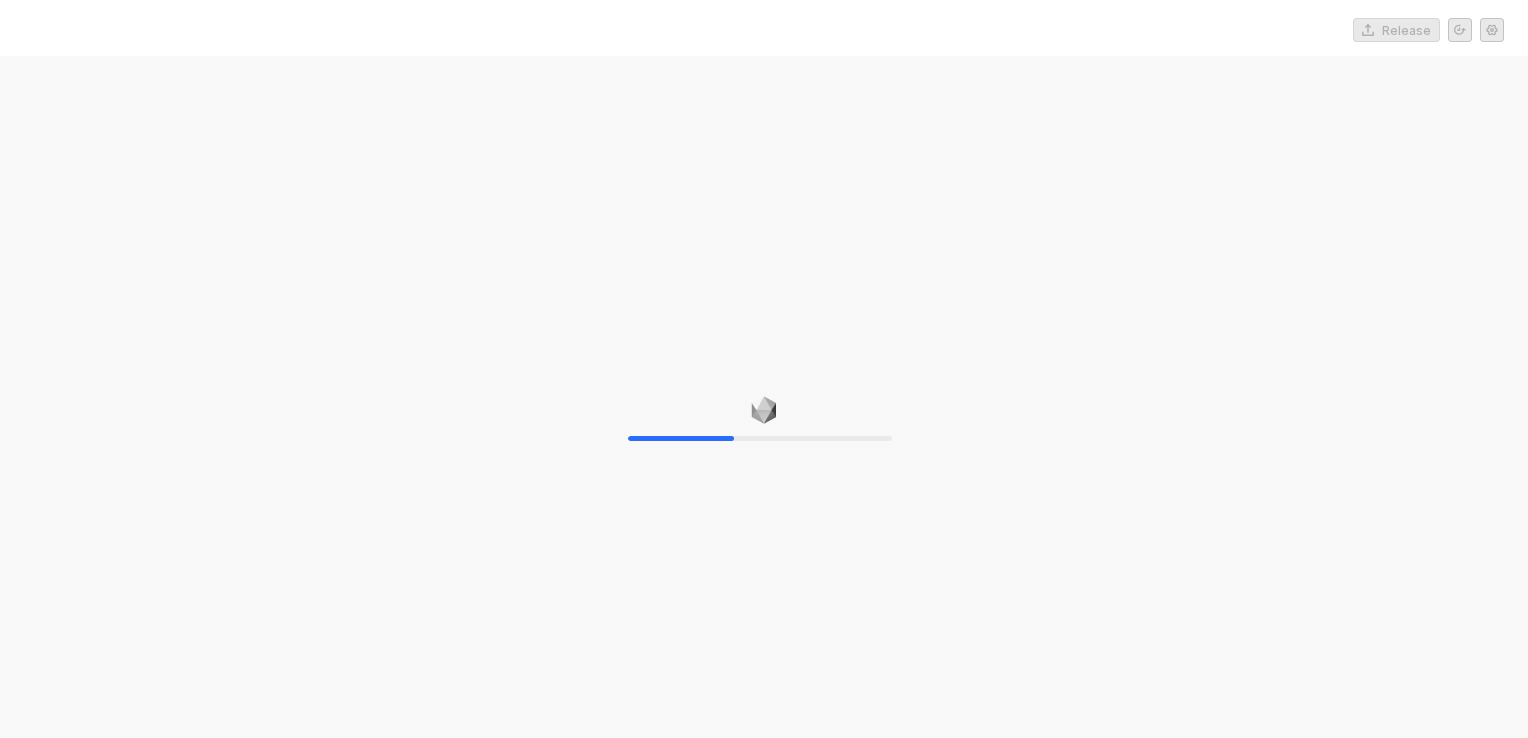 scroll, scrollTop: 0, scrollLeft: 0, axis: both 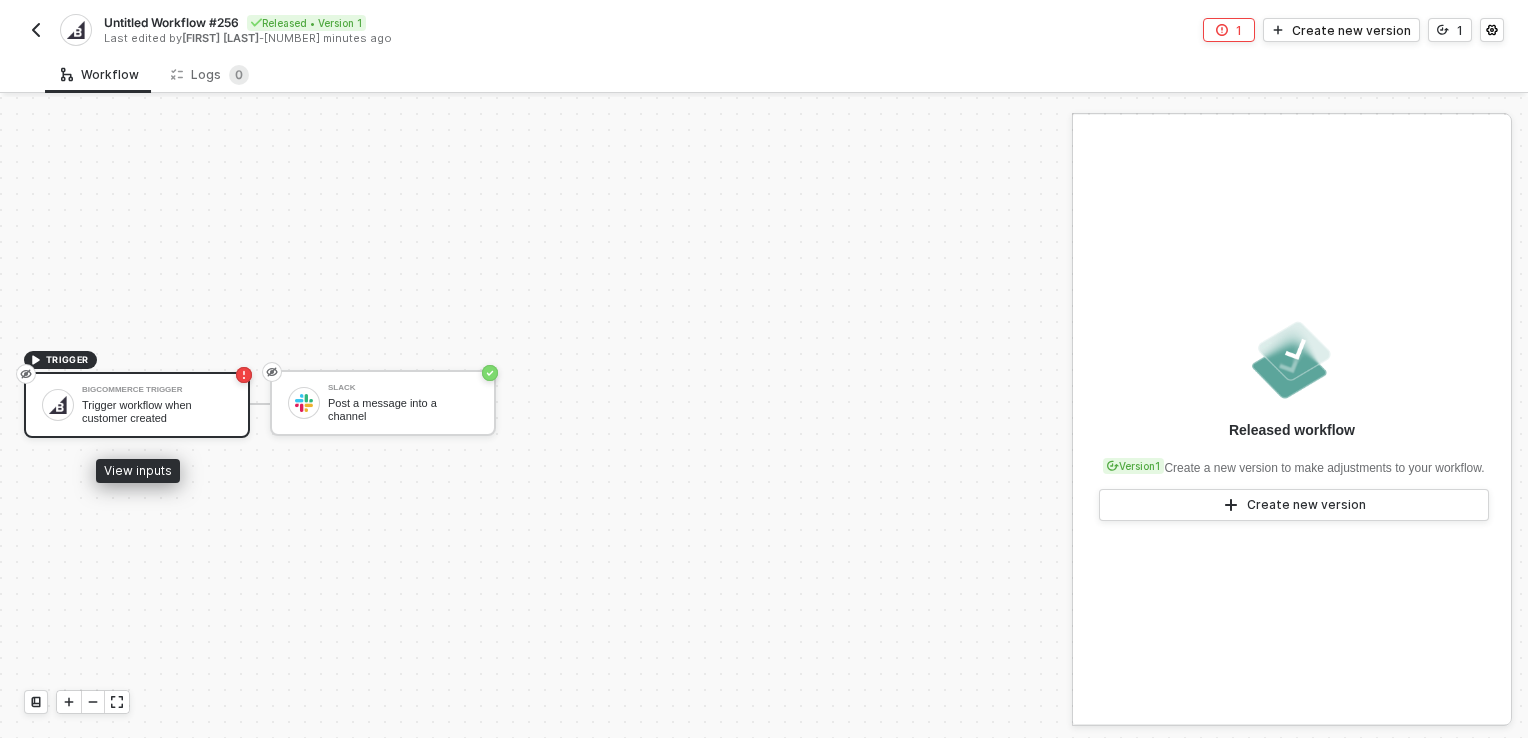click on "Trigger workflow when customer created" at bounding box center (157, 411) 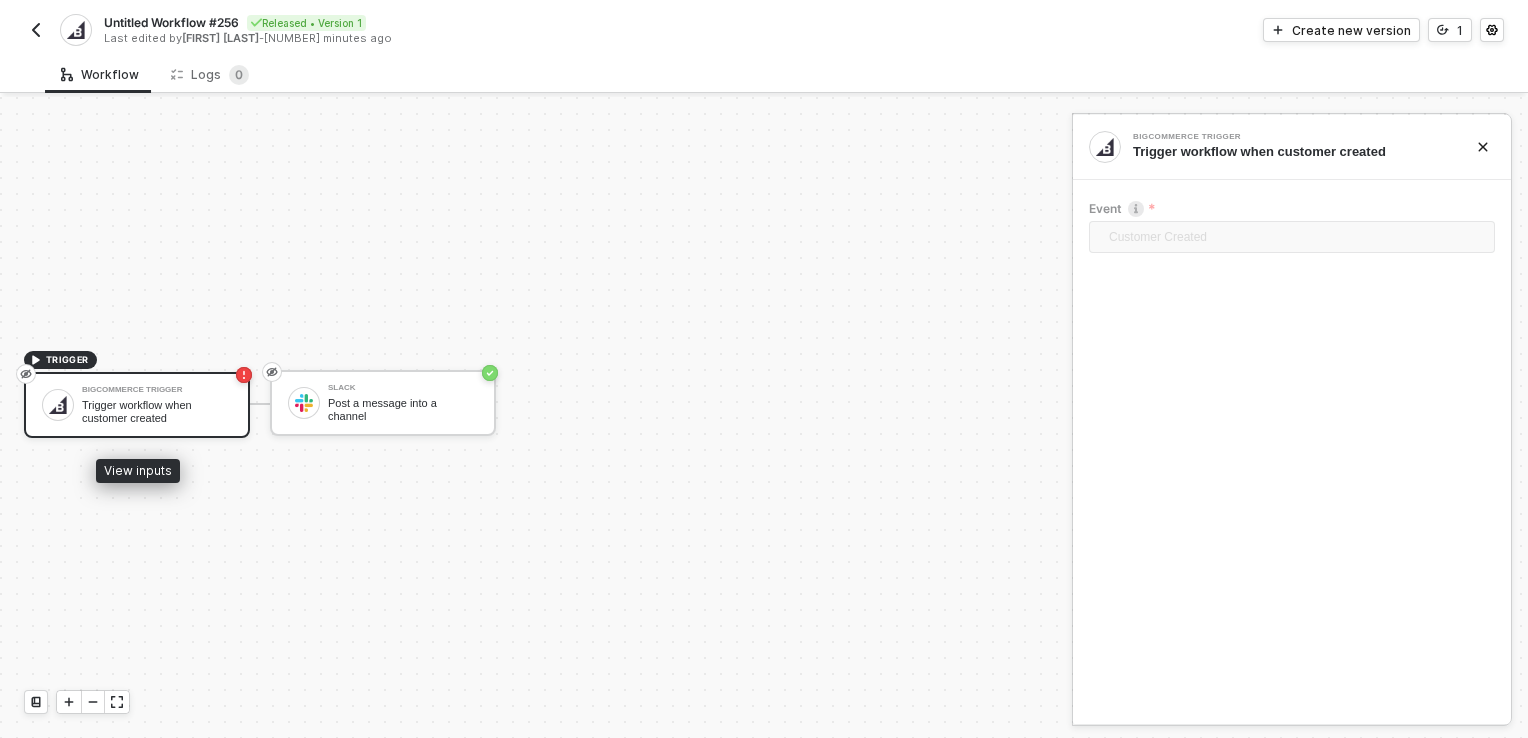 click on "Trigger workflow when customer created" at bounding box center [157, 411] 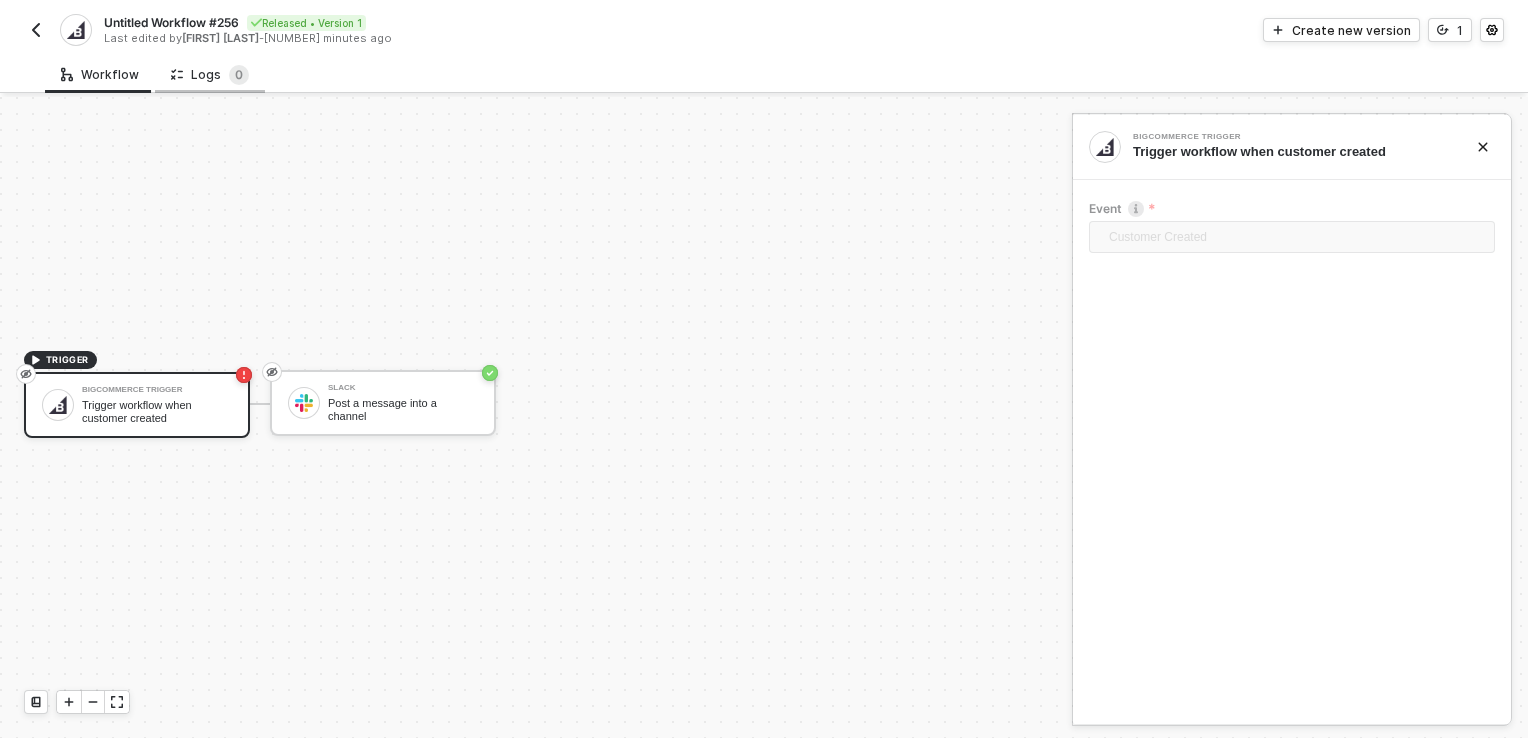 click on "Logs 0" at bounding box center (210, 75) 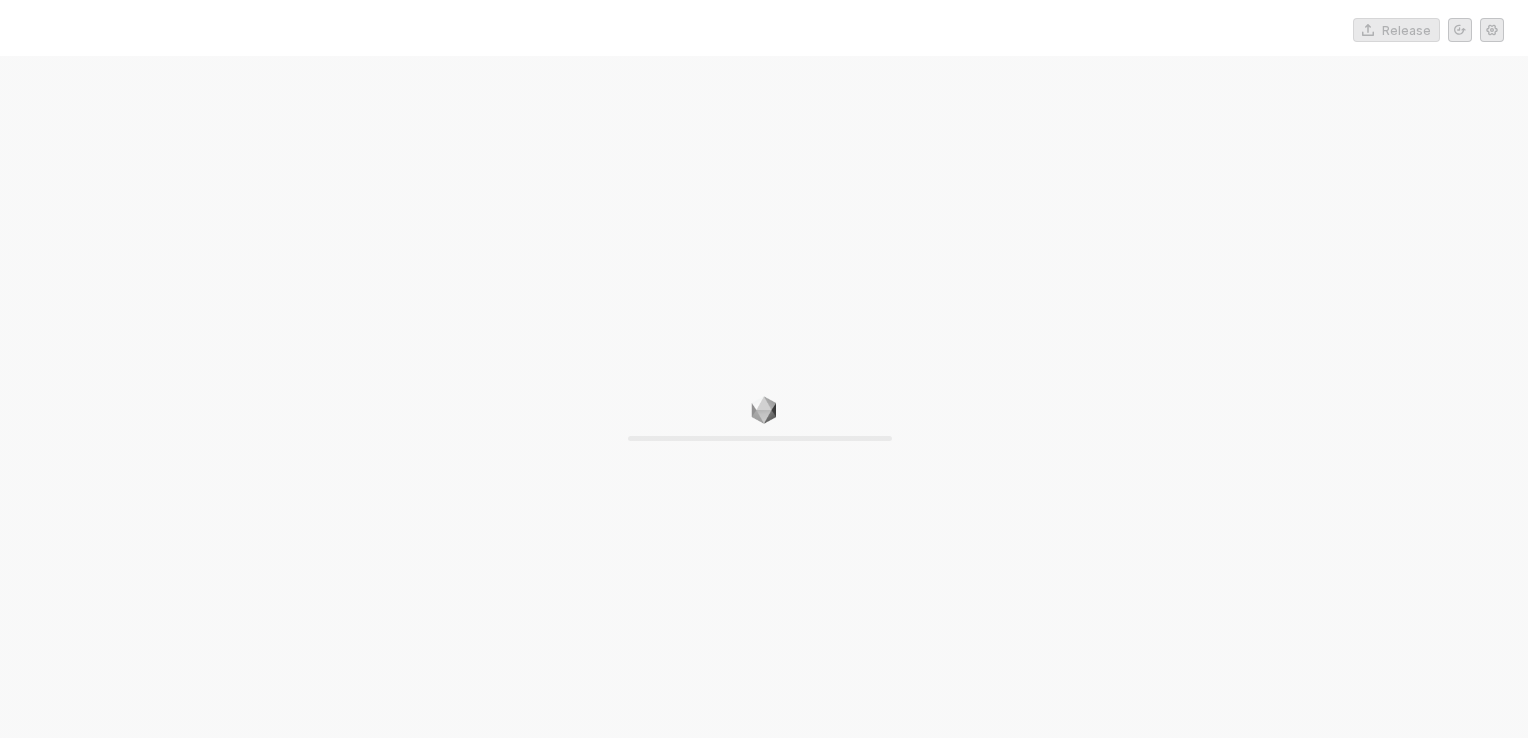 scroll, scrollTop: 0, scrollLeft: 0, axis: both 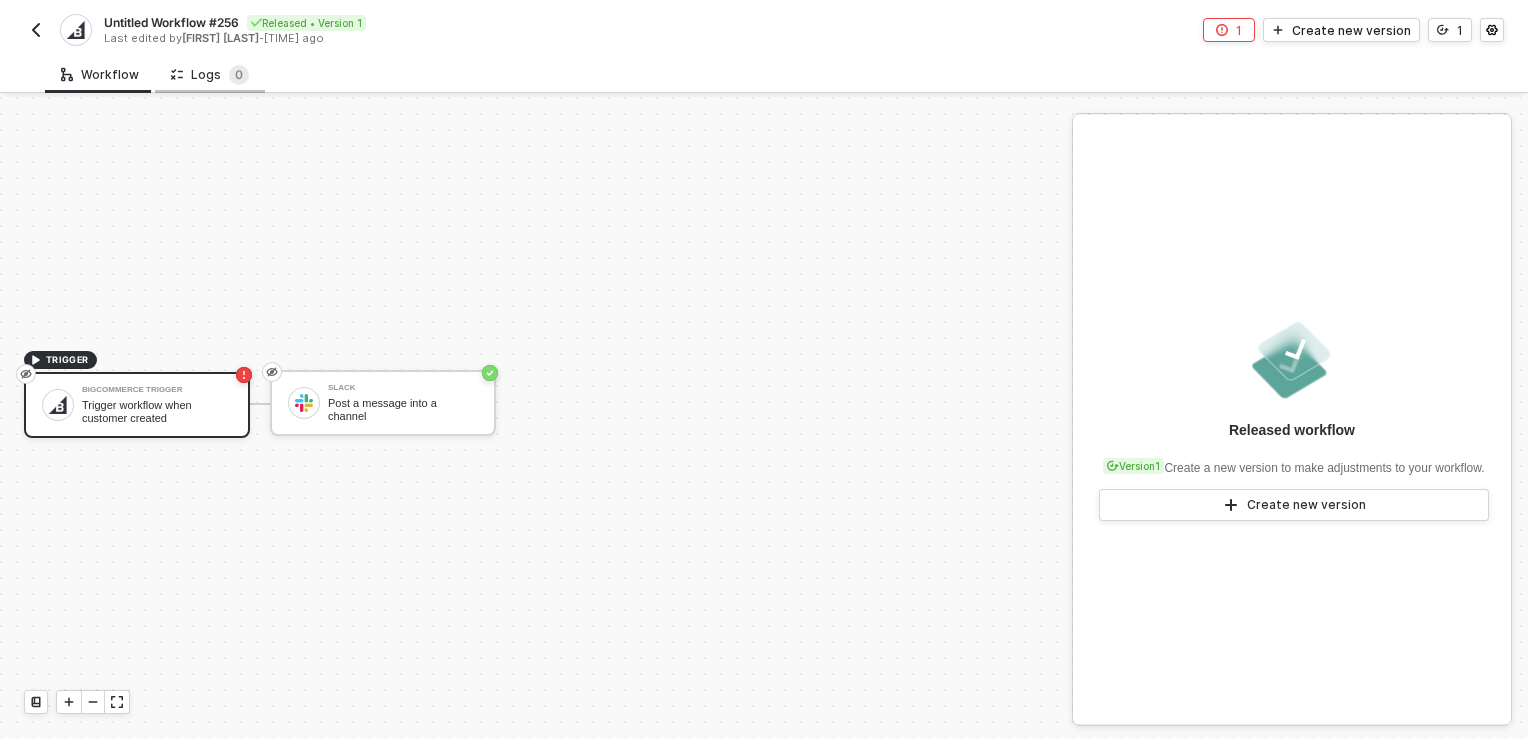 click on "Logs 0" at bounding box center (210, 75) 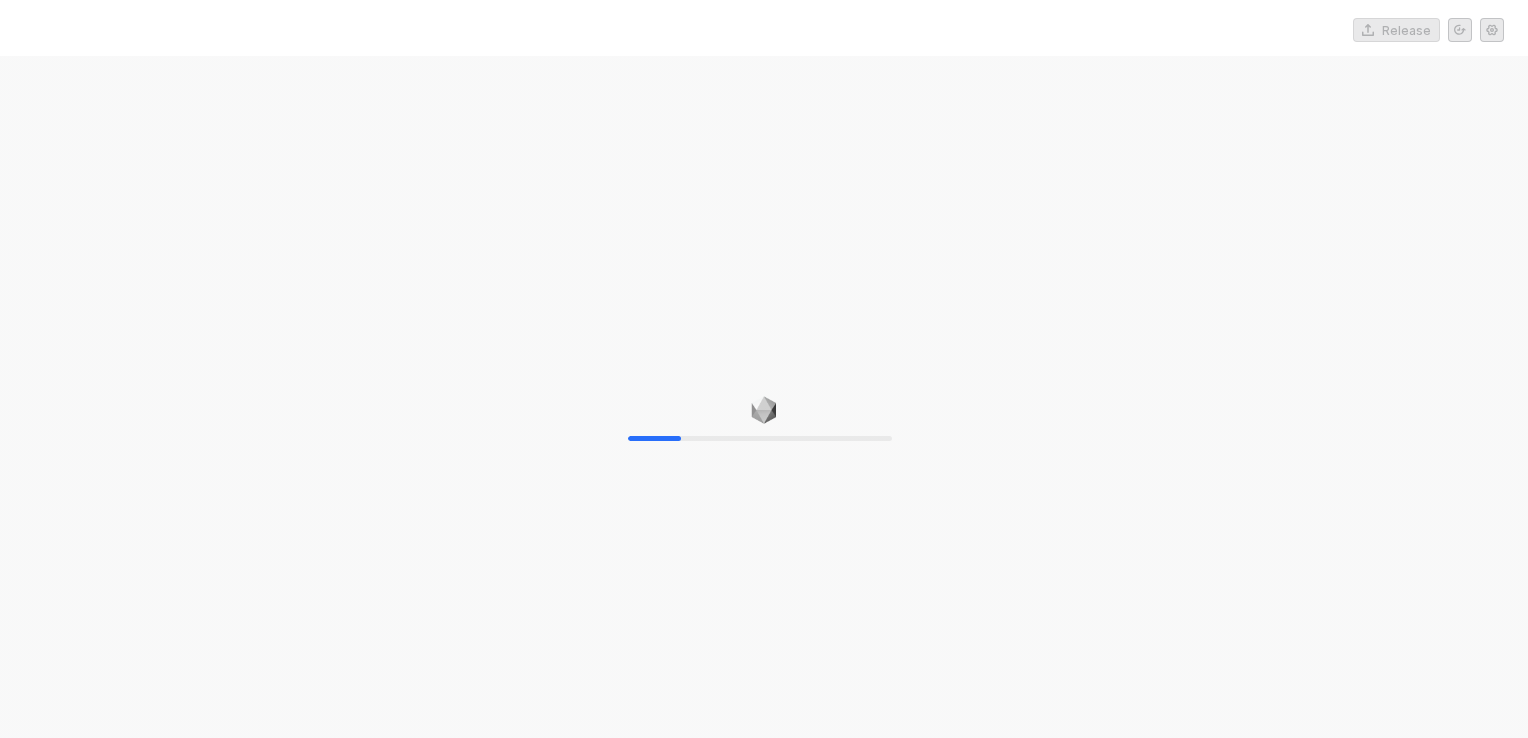 scroll, scrollTop: 0, scrollLeft: 0, axis: both 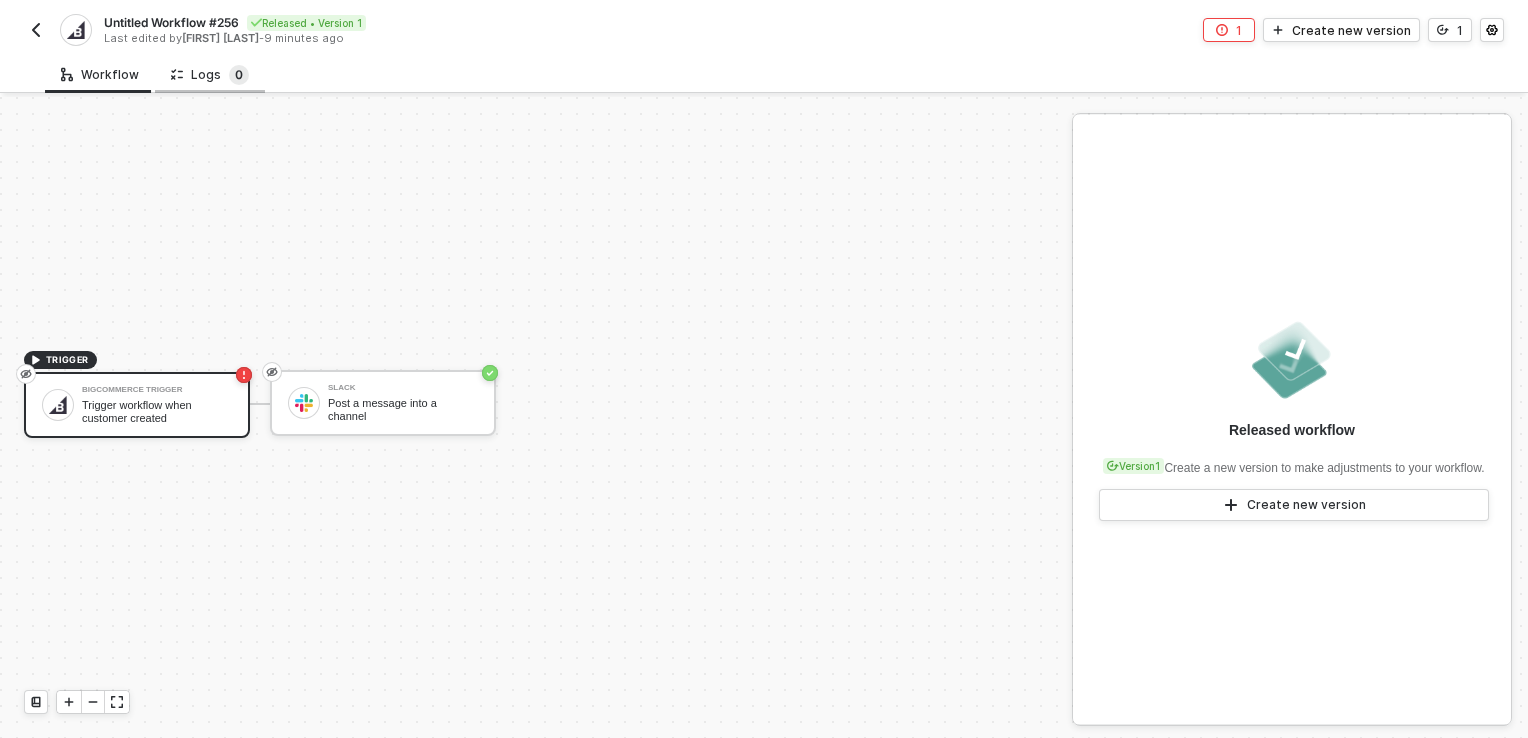 click on "0" at bounding box center (239, 75) 